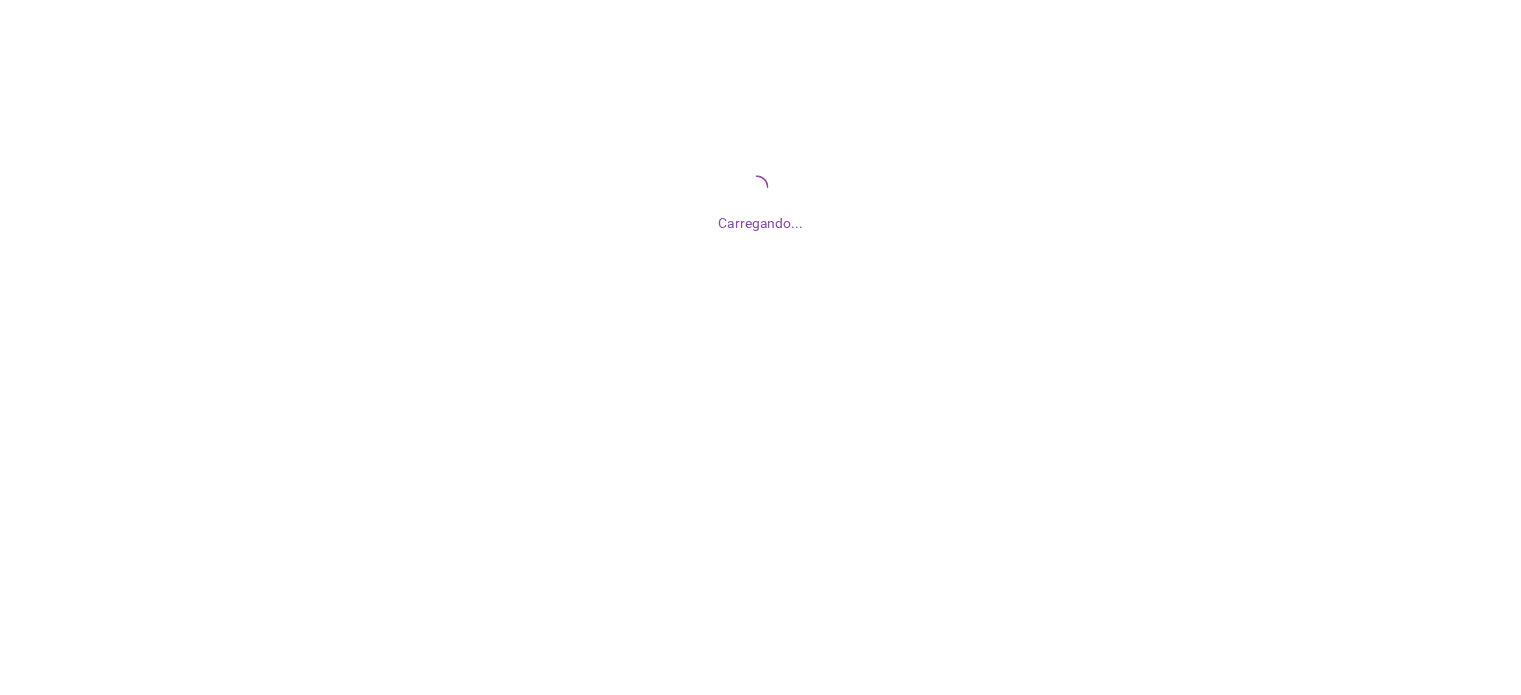 scroll, scrollTop: 0, scrollLeft: 0, axis: both 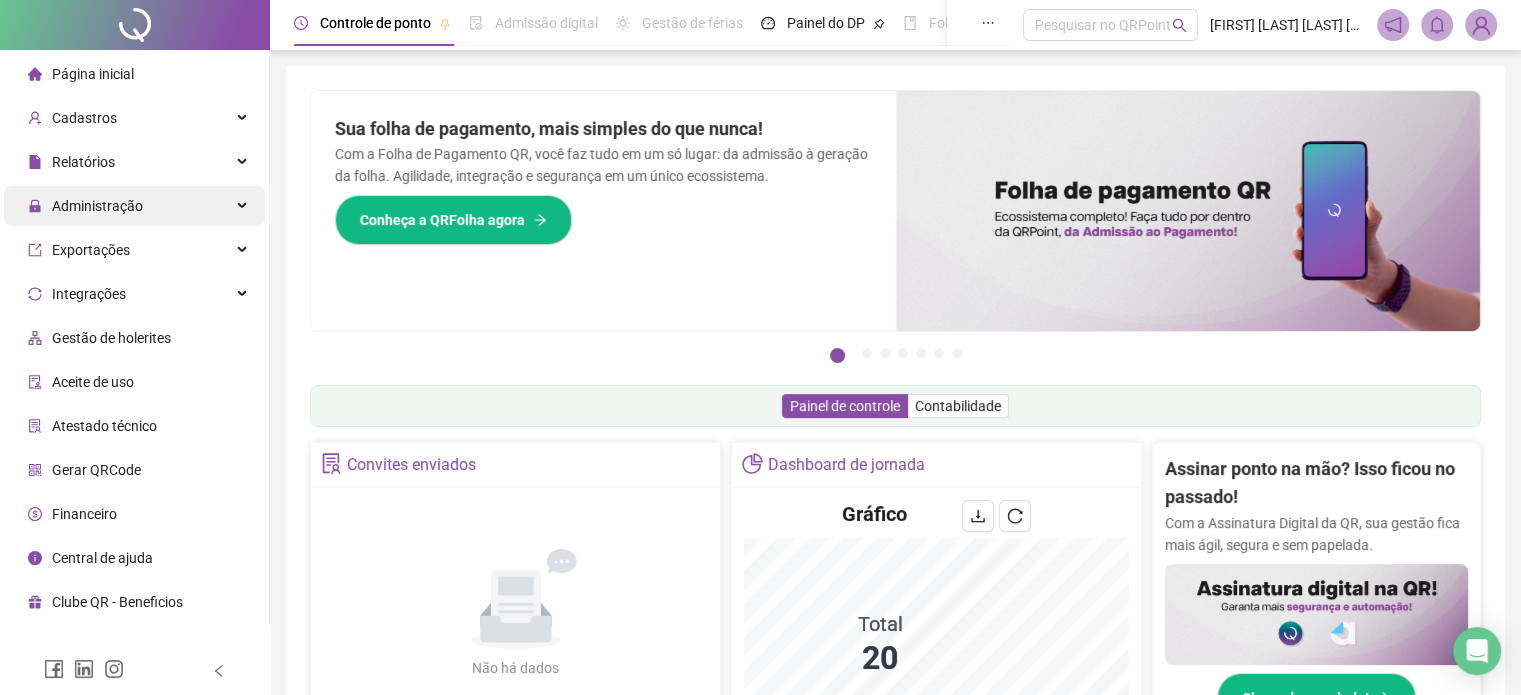 click on "Administração" at bounding box center (85, 206) 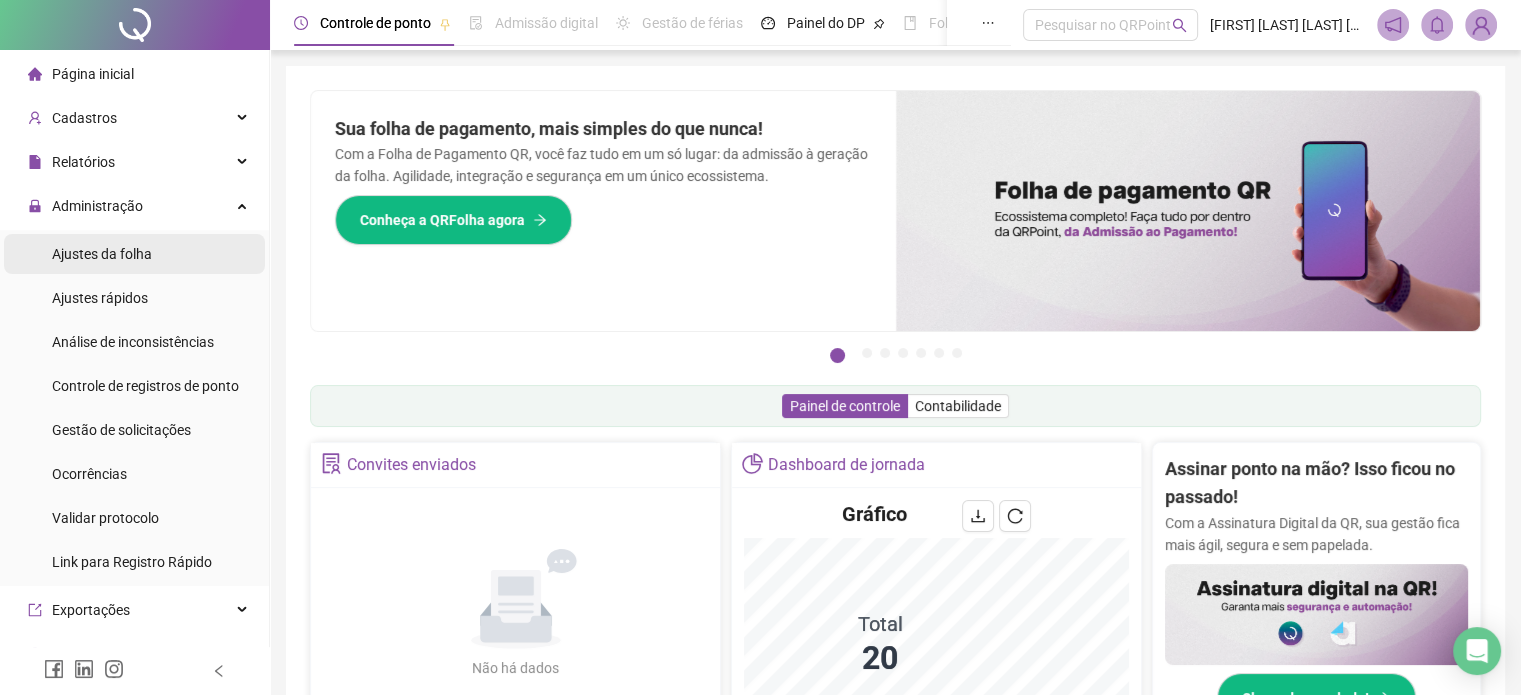 click on "Ajustes da folha" at bounding box center [102, 254] 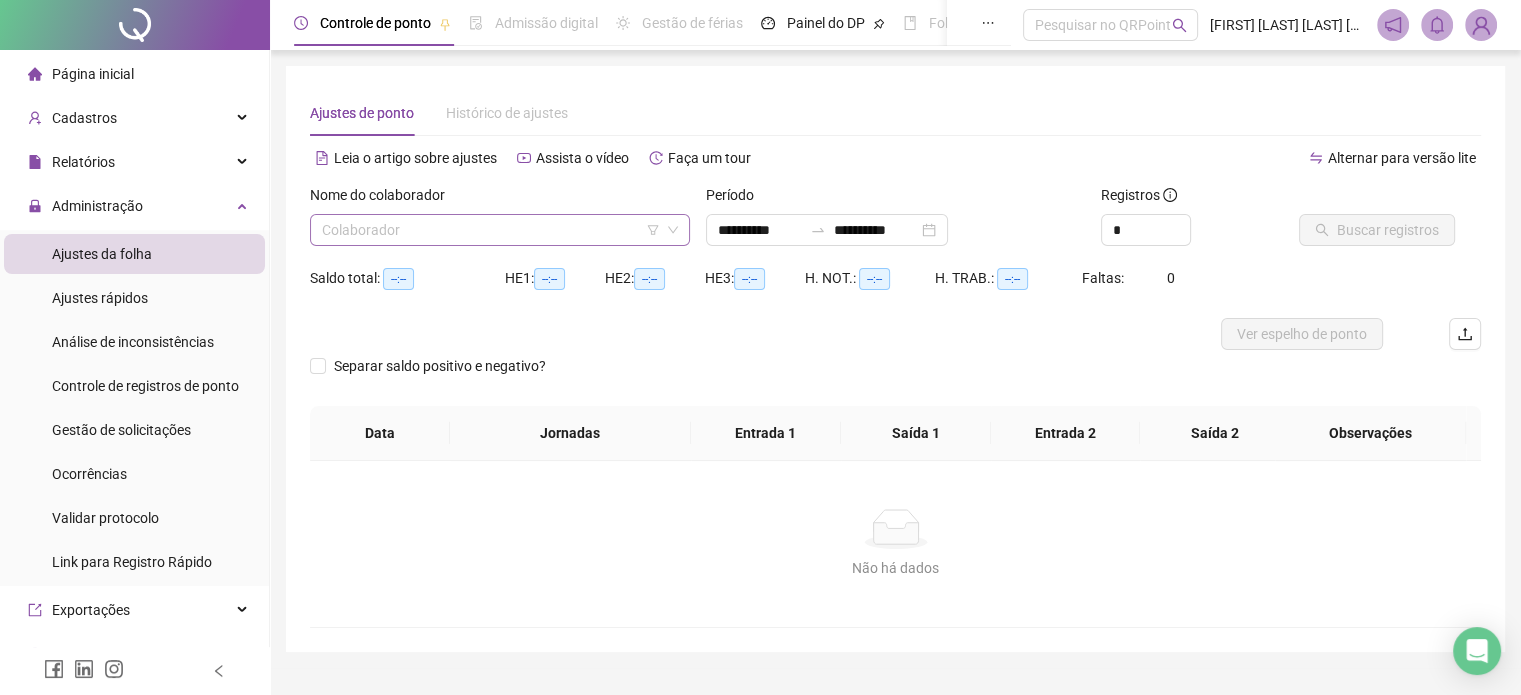 drag, startPoint x: 631, startPoint y: 246, endPoint x: 596, endPoint y: 230, distance: 38.483765 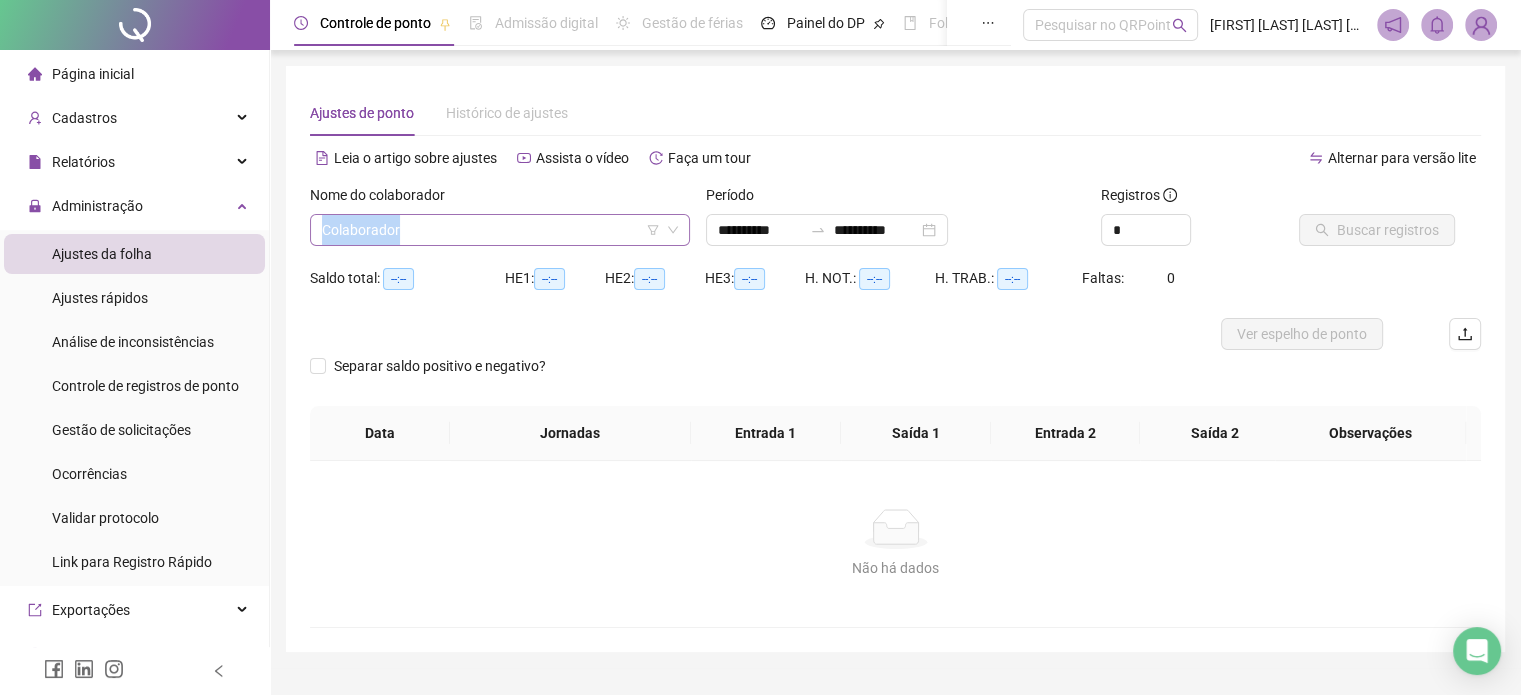 click at bounding box center [491, 230] 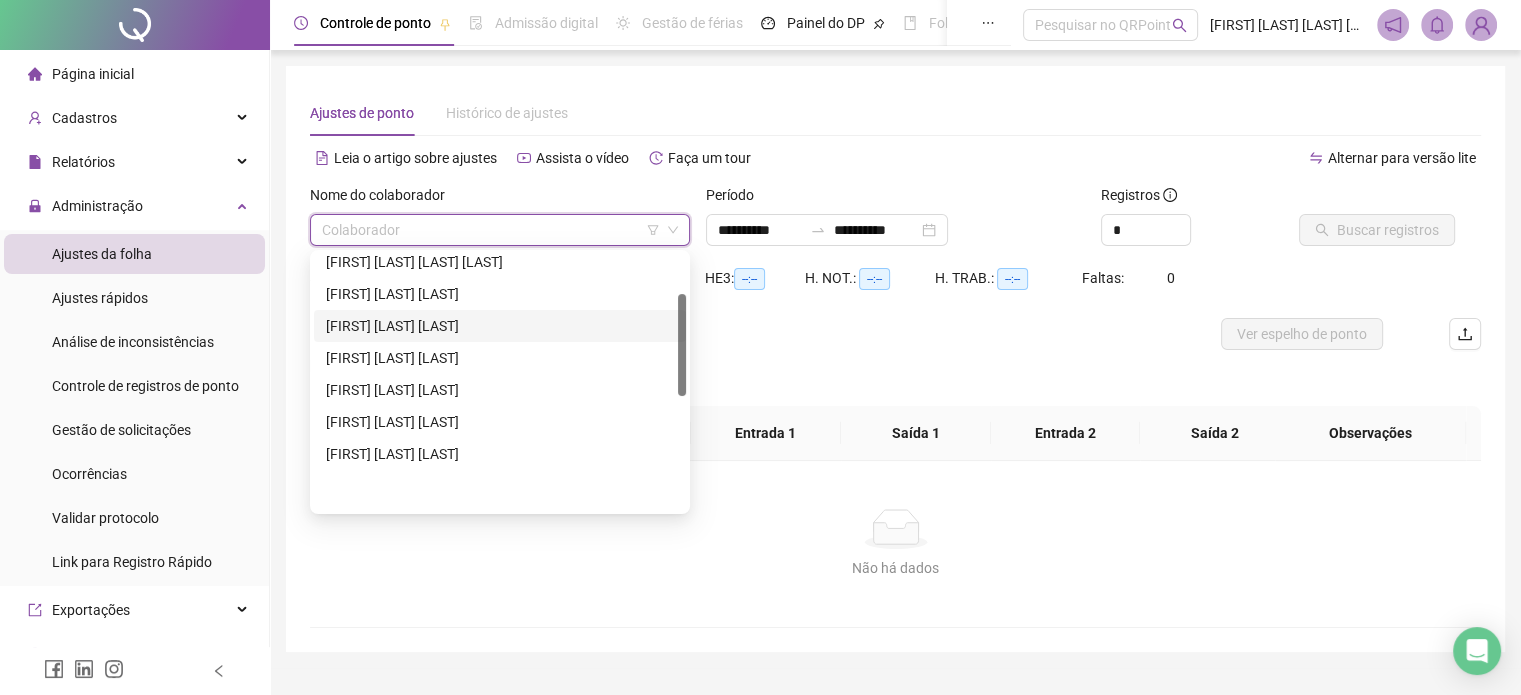 scroll, scrollTop: 0, scrollLeft: 0, axis: both 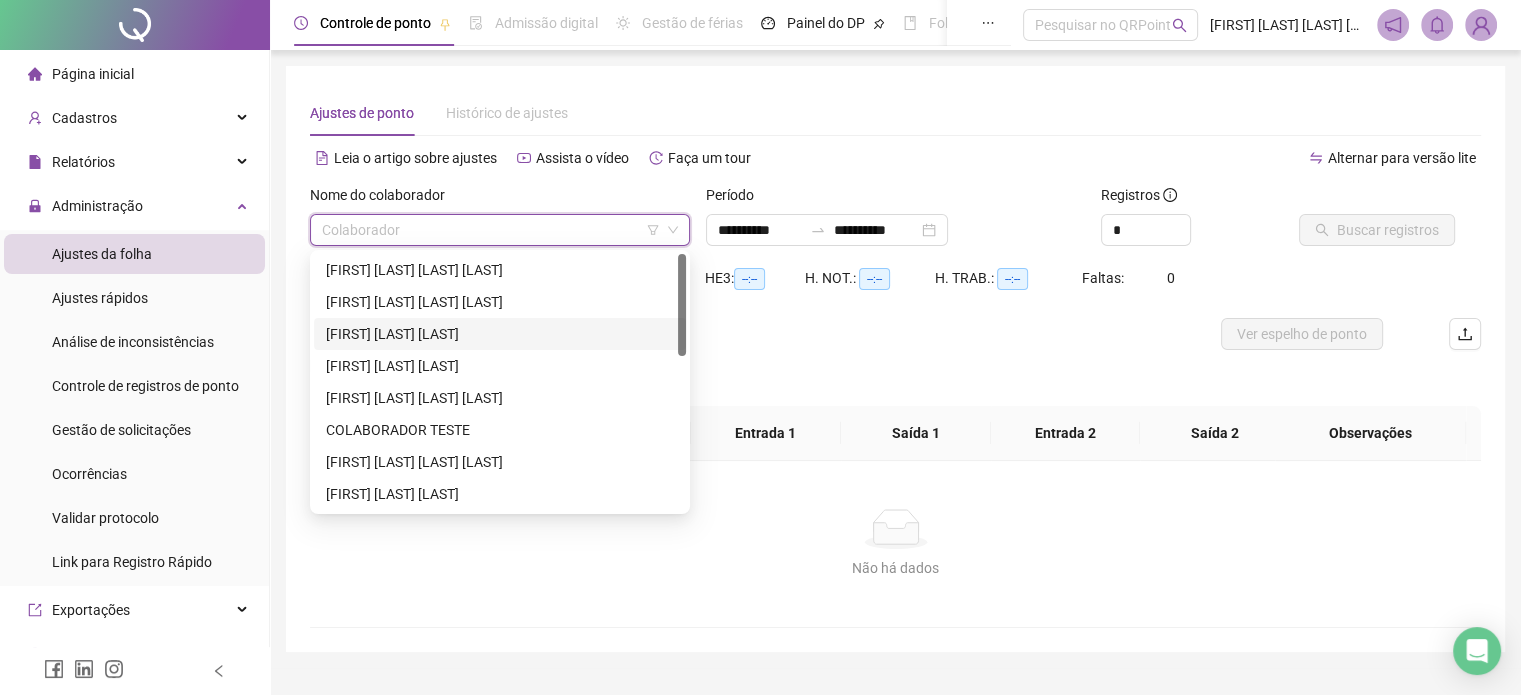 click on "[FIRST] [LAST] [LAST] [LAST]" at bounding box center (500, 334) 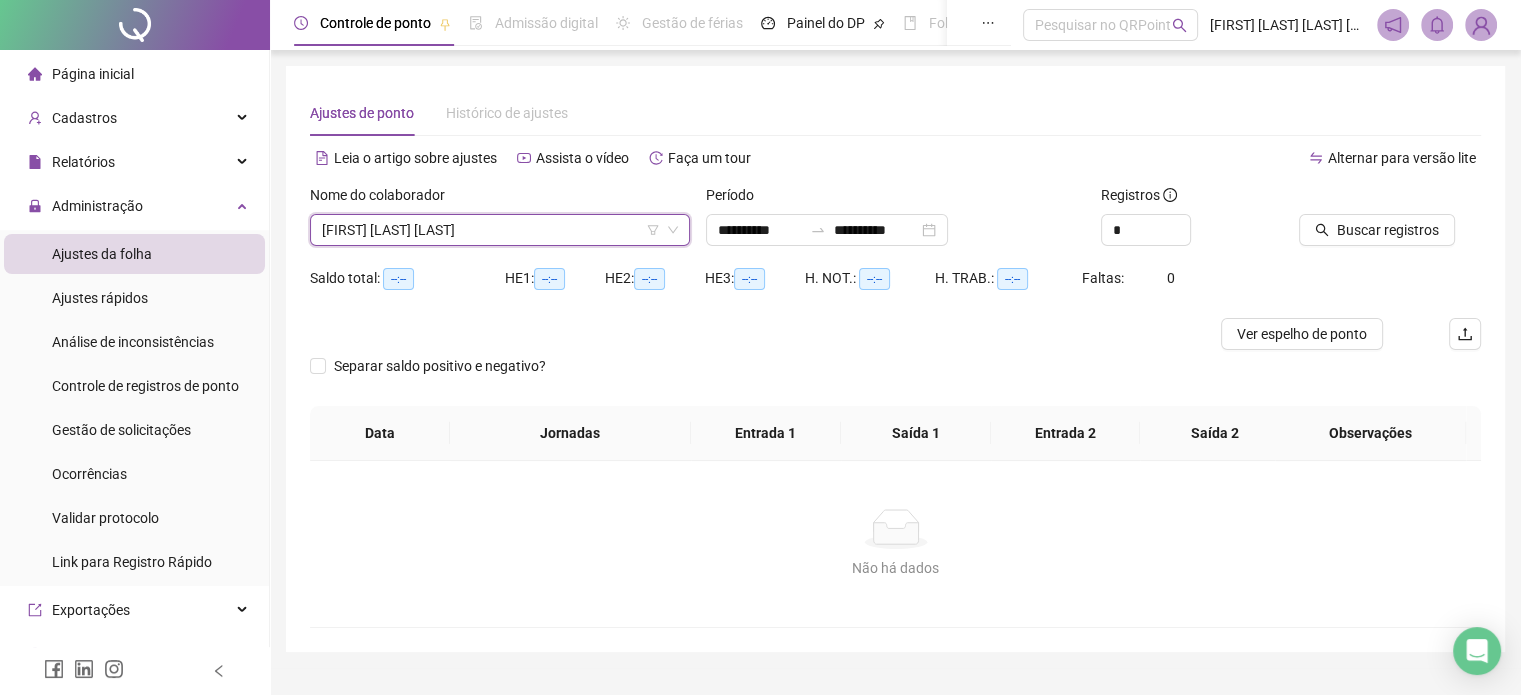 click on "Buscar registros" at bounding box center (1390, 223) 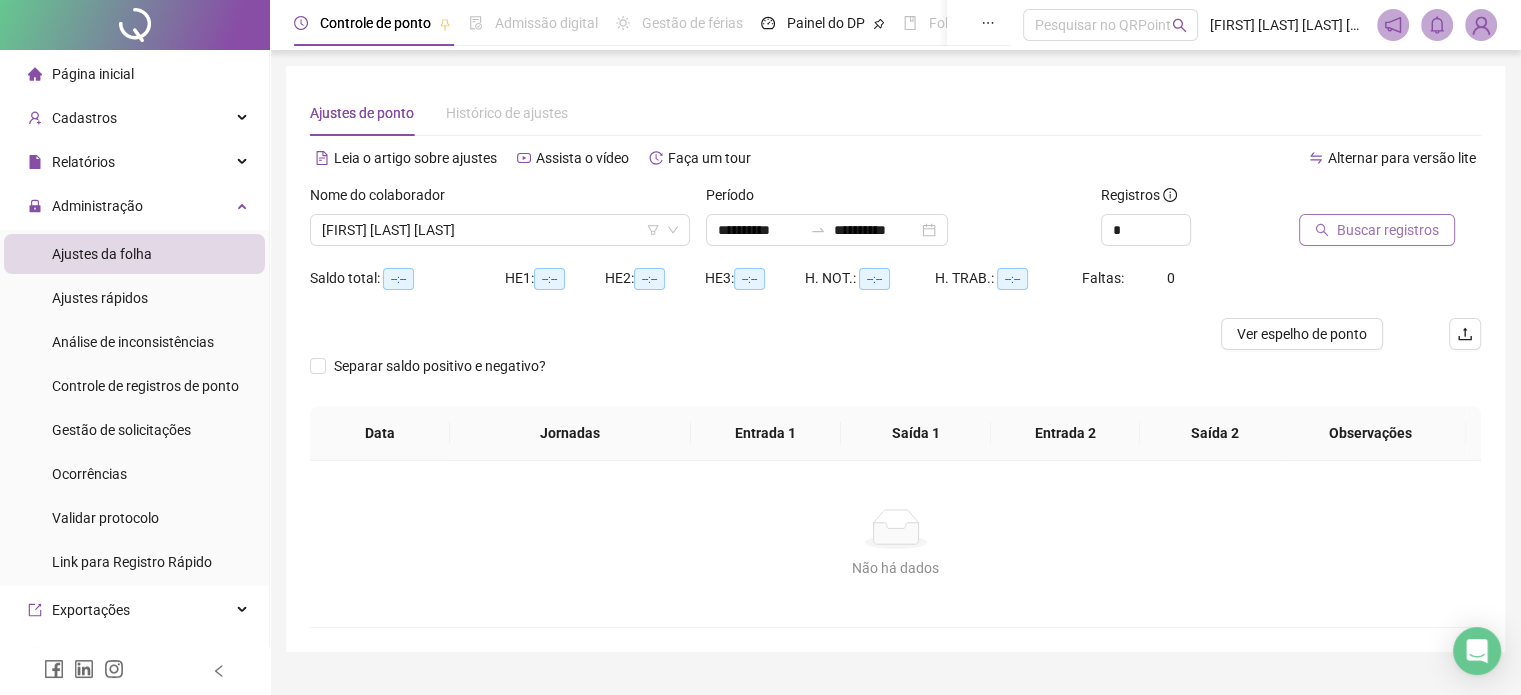 click on "Buscar registros" at bounding box center [1388, 230] 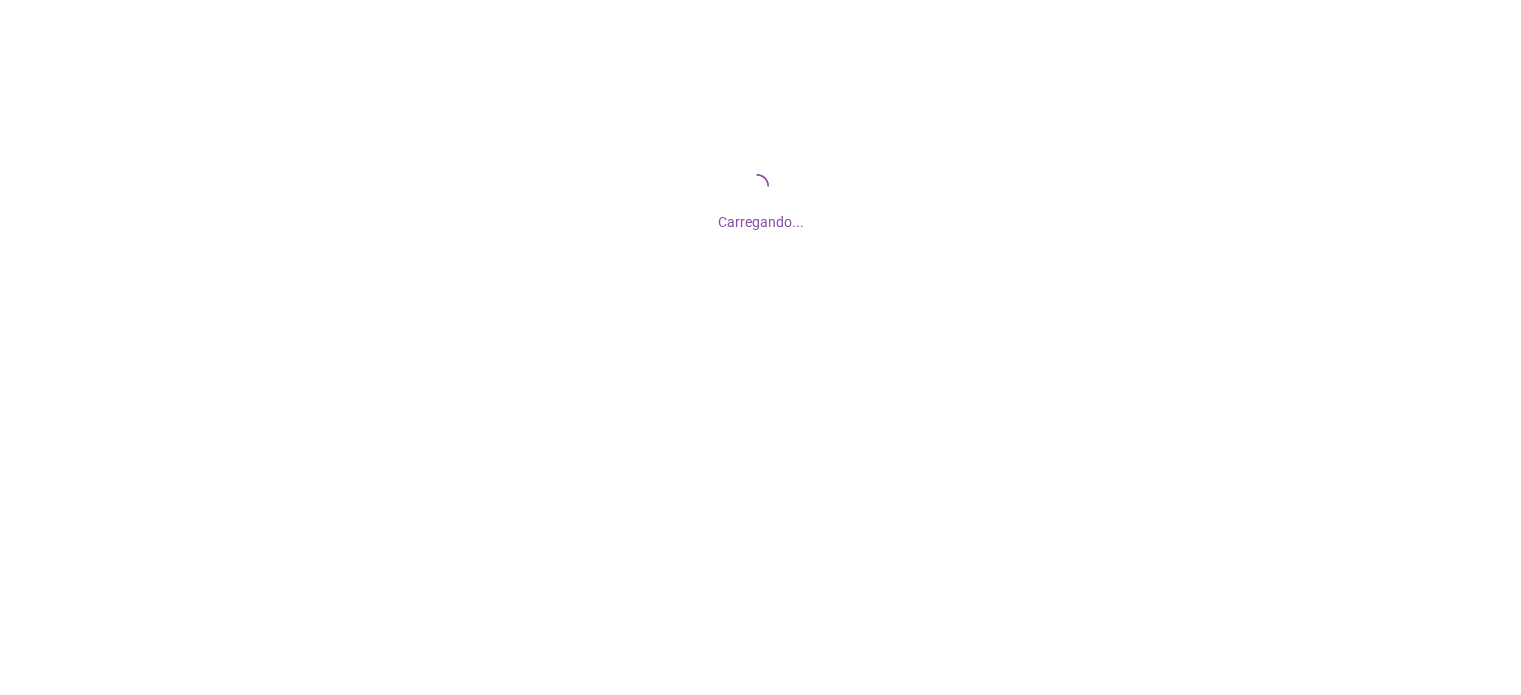 scroll, scrollTop: 0, scrollLeft: 0, axis: both 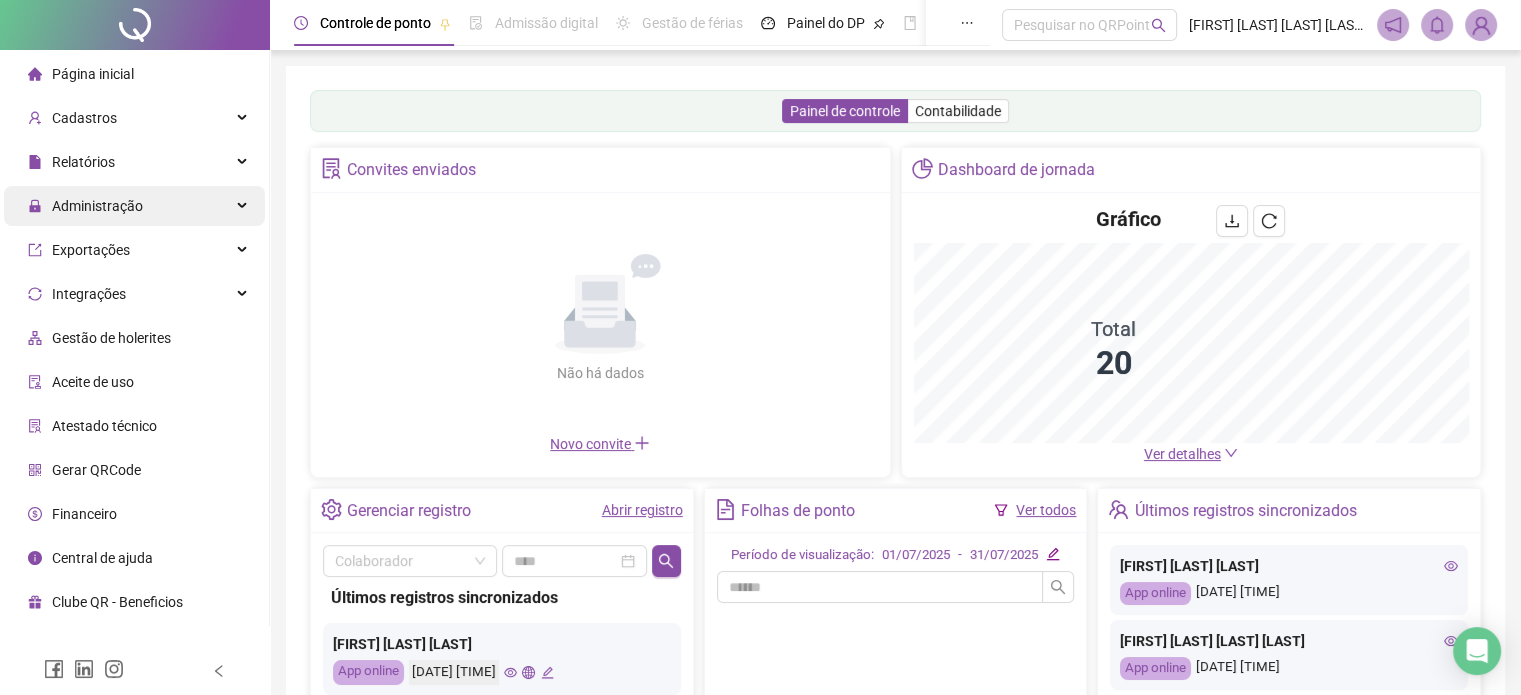click on "Administração" at bounding box center (134, 206) 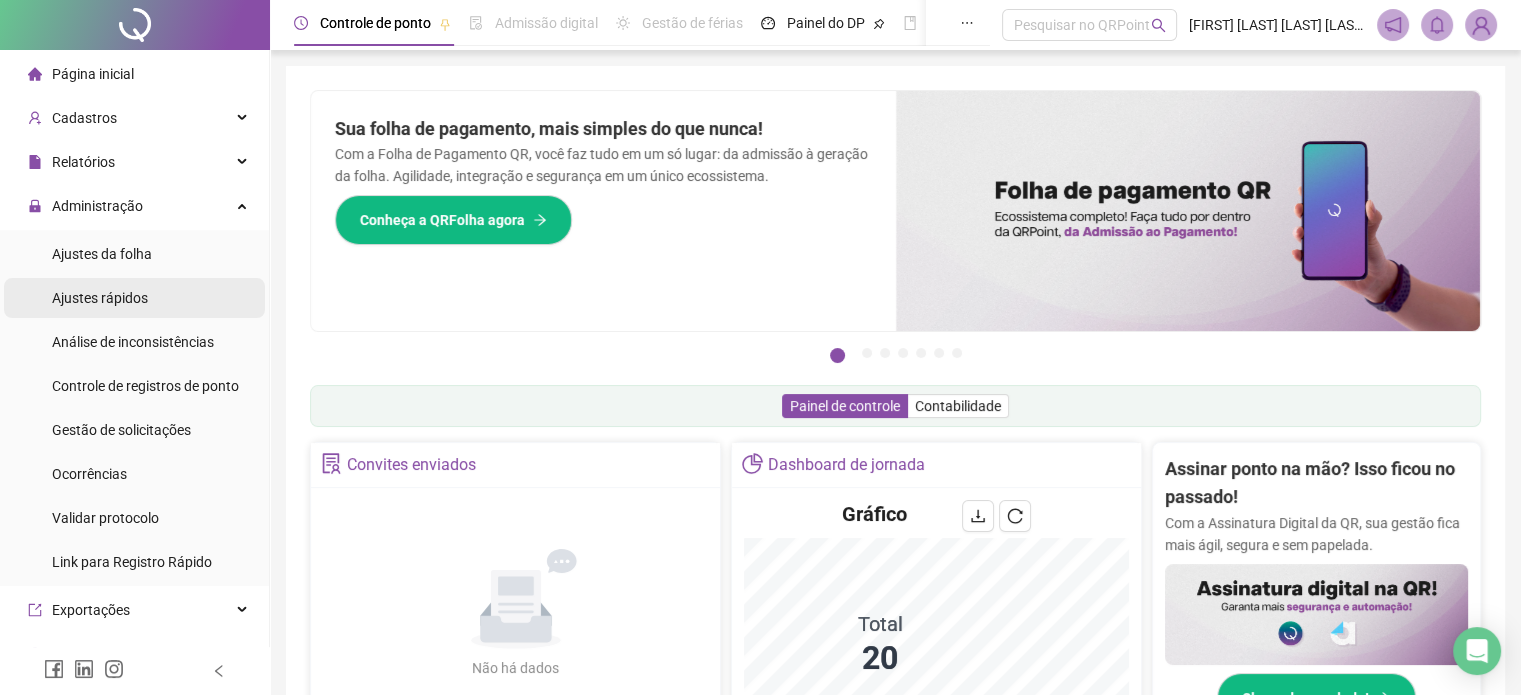 click on "Ajustes rápidos" at bounding box center [134, 298] 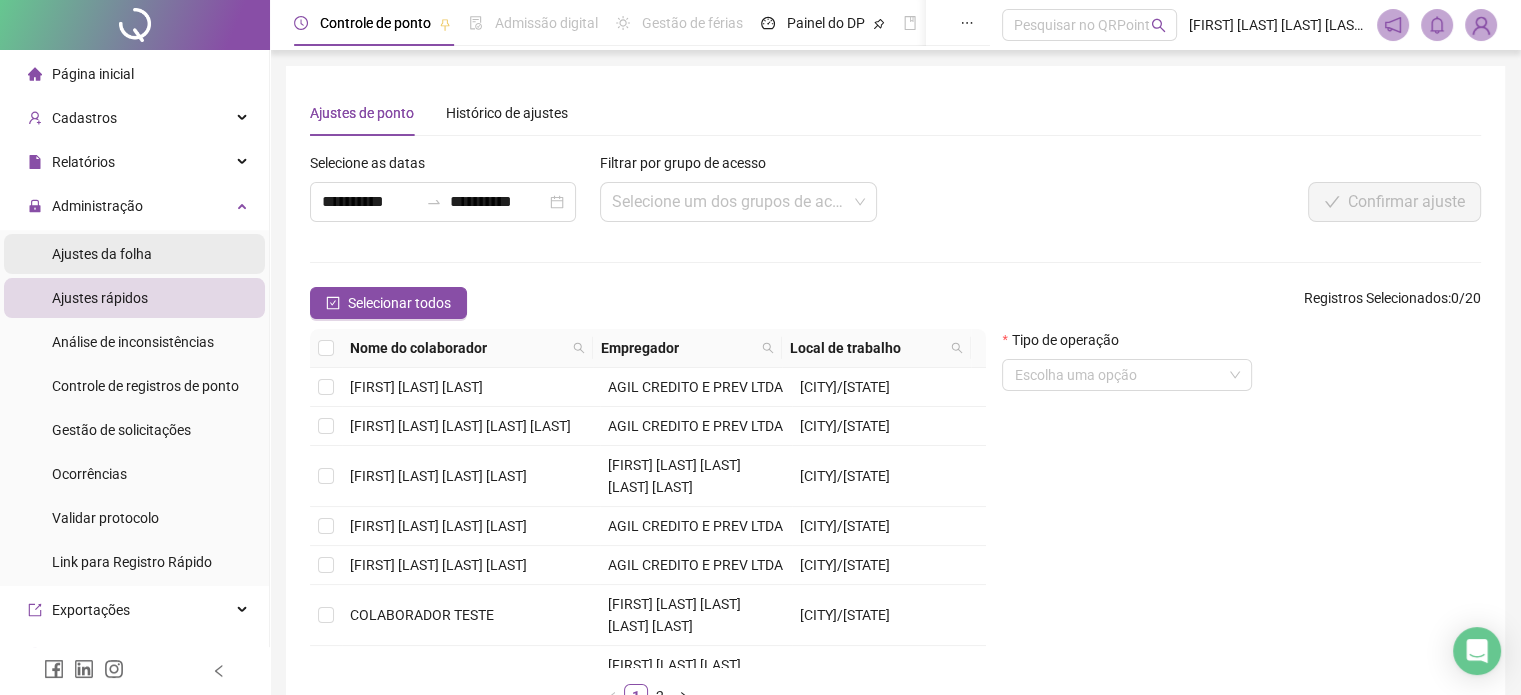 click on "Ajustes da folha" at bounding box center [102, 254] 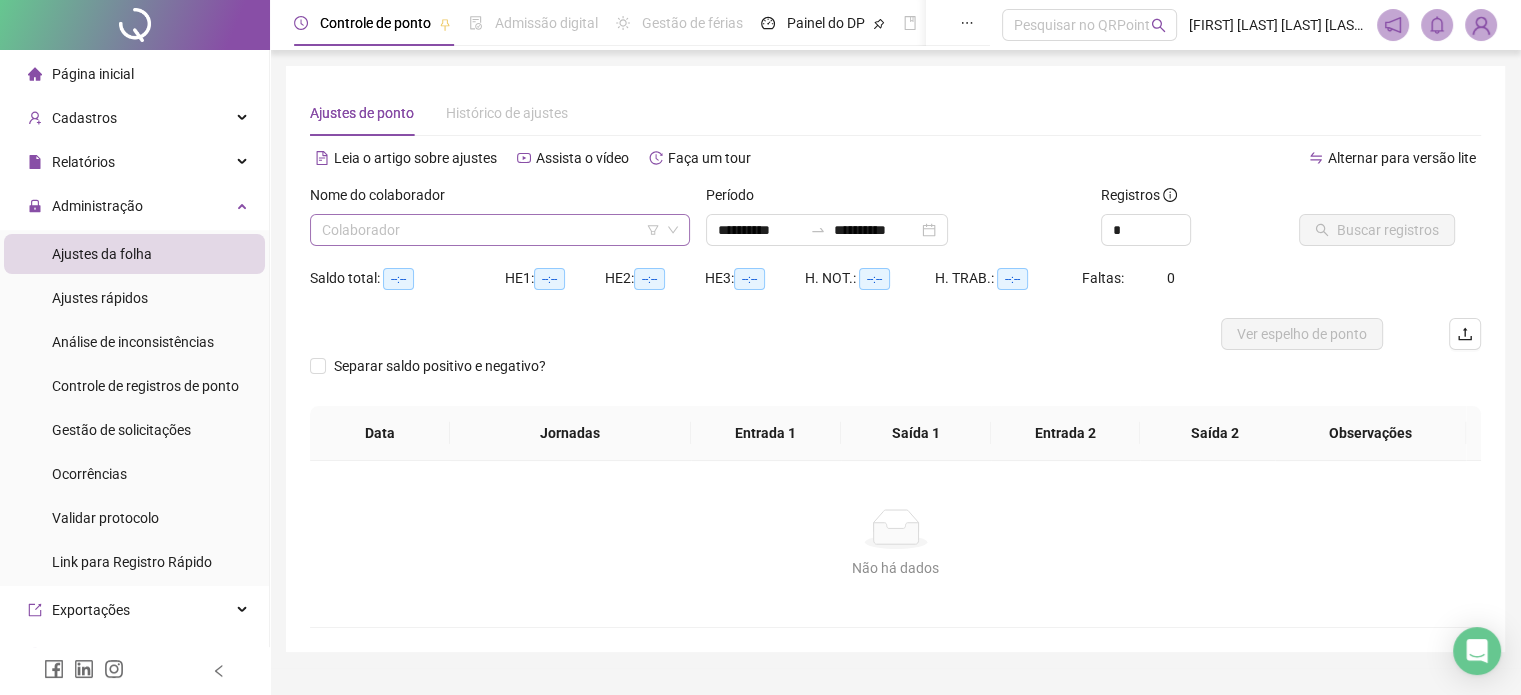 click at bounding box center (491, 230) 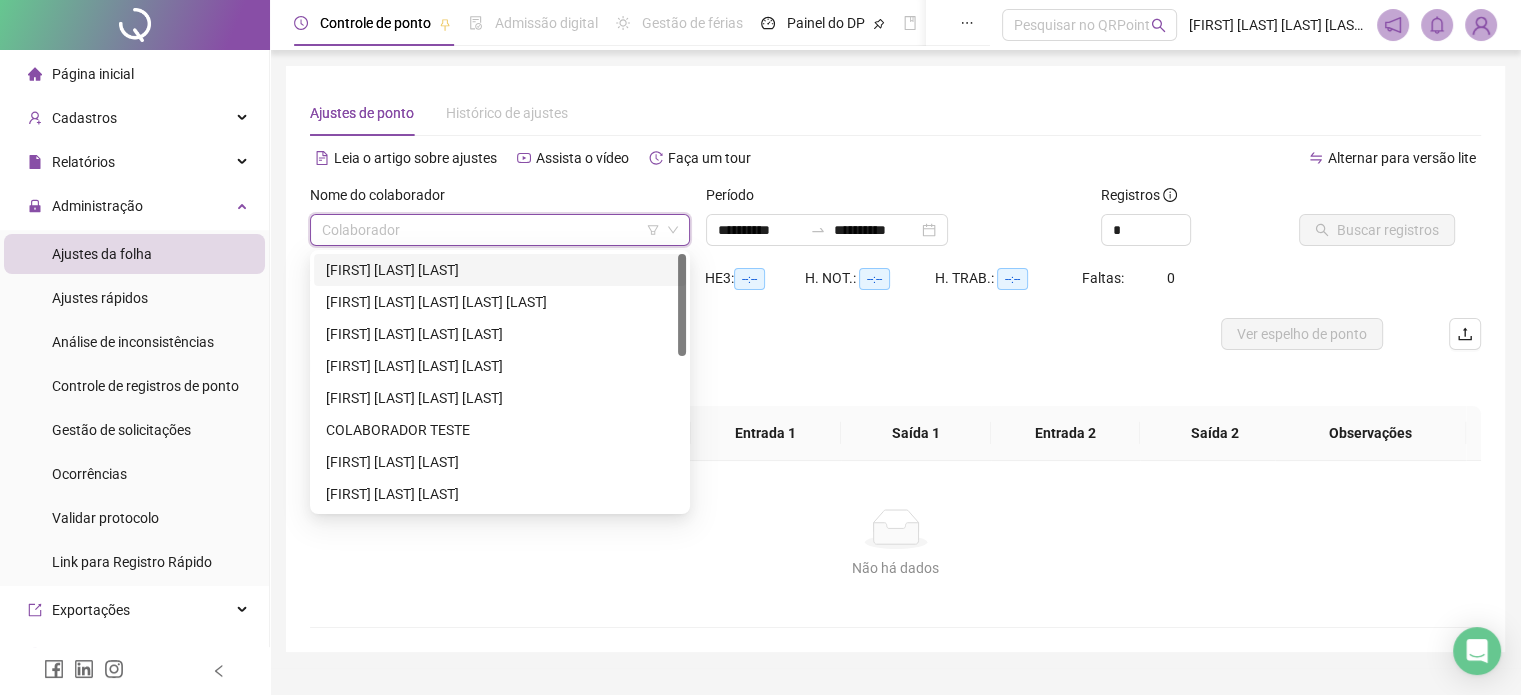 scroll, scrollTop: 384, scrollLeft: 0, axis: vertical 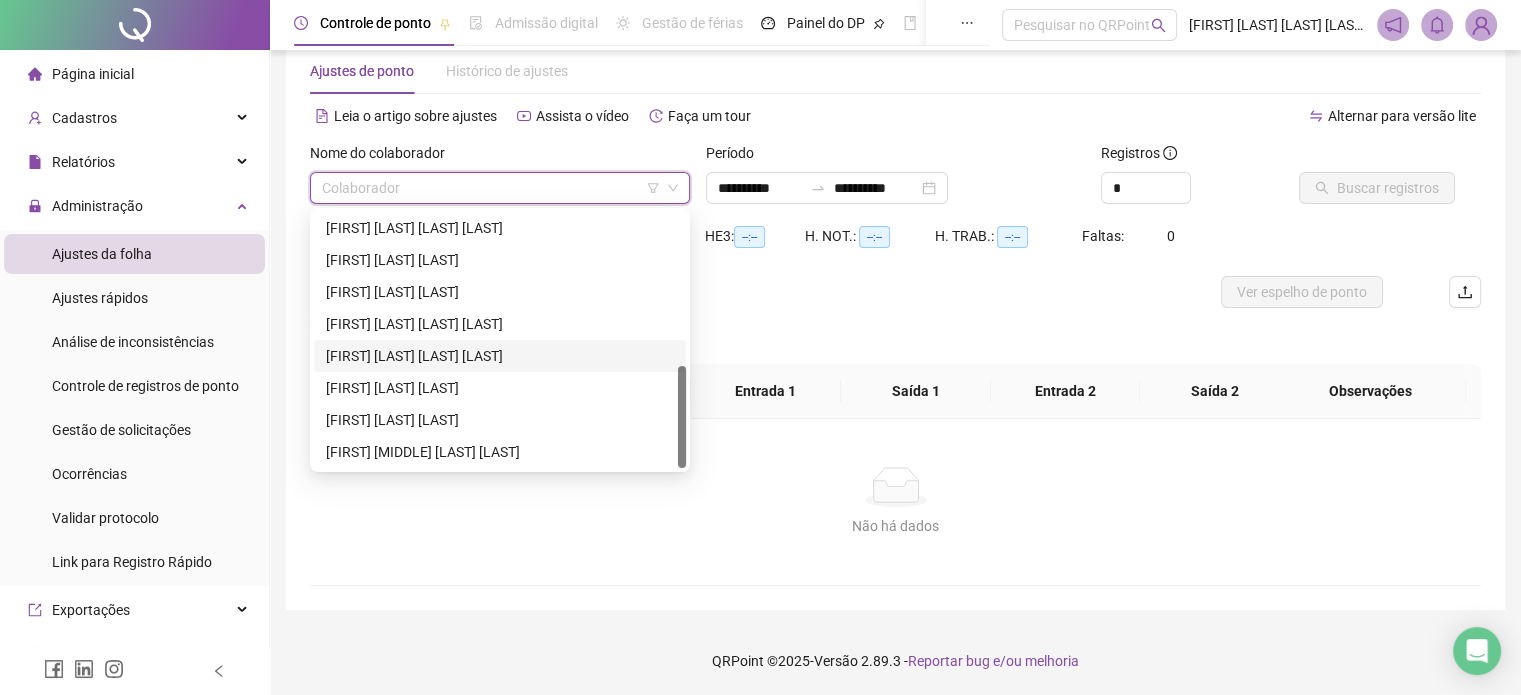 click on "[FIRST] [LAST] [LAST] [LAST]" at bounding box center (500, 356) 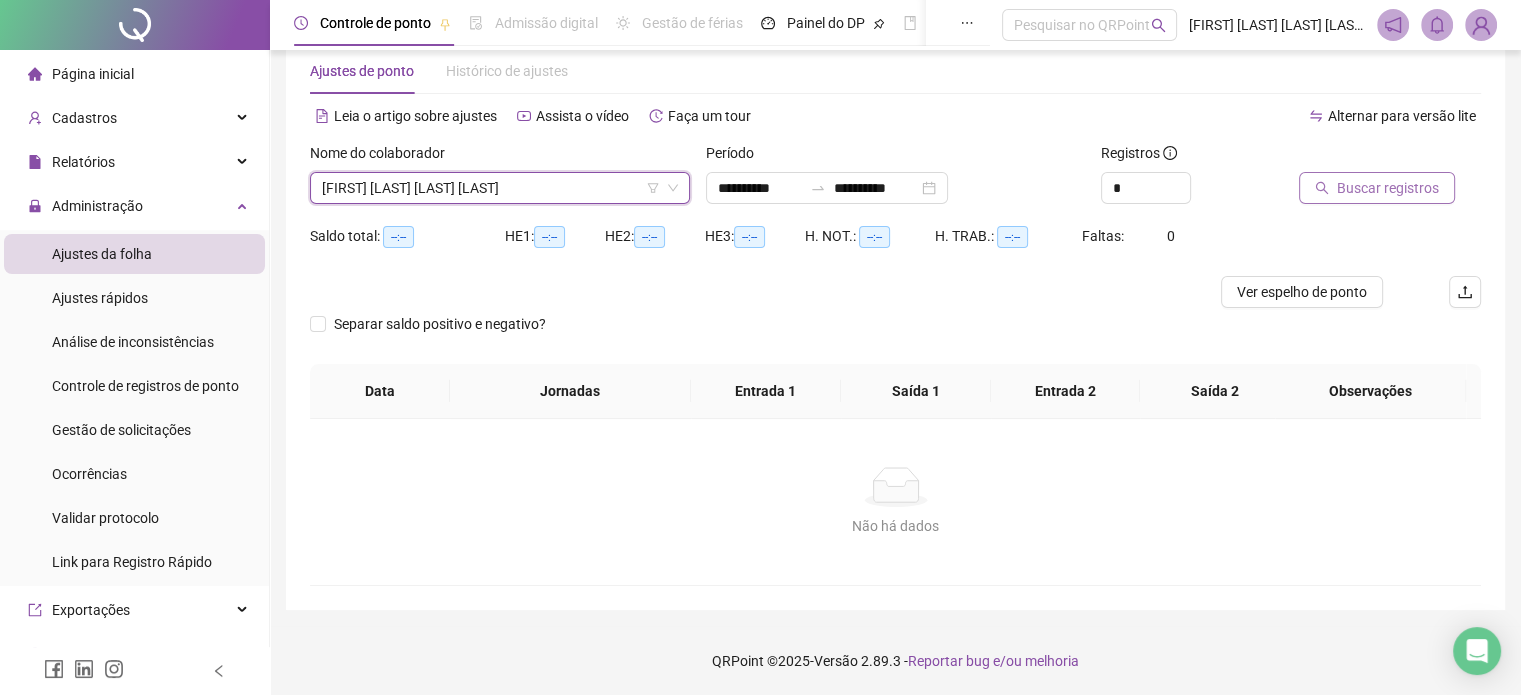 click on "Buscar registros" at bounding box center (1388, 188) 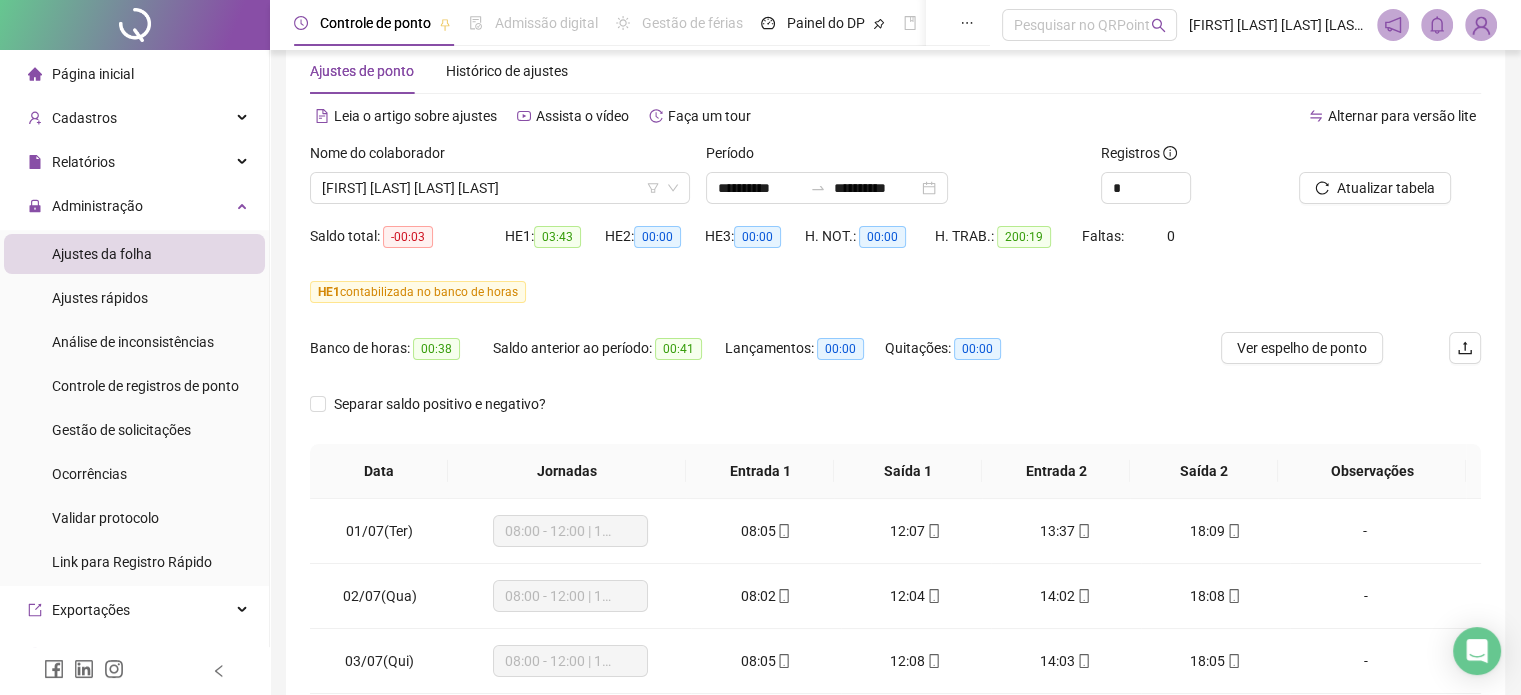 click at bounding box center (818, 188) 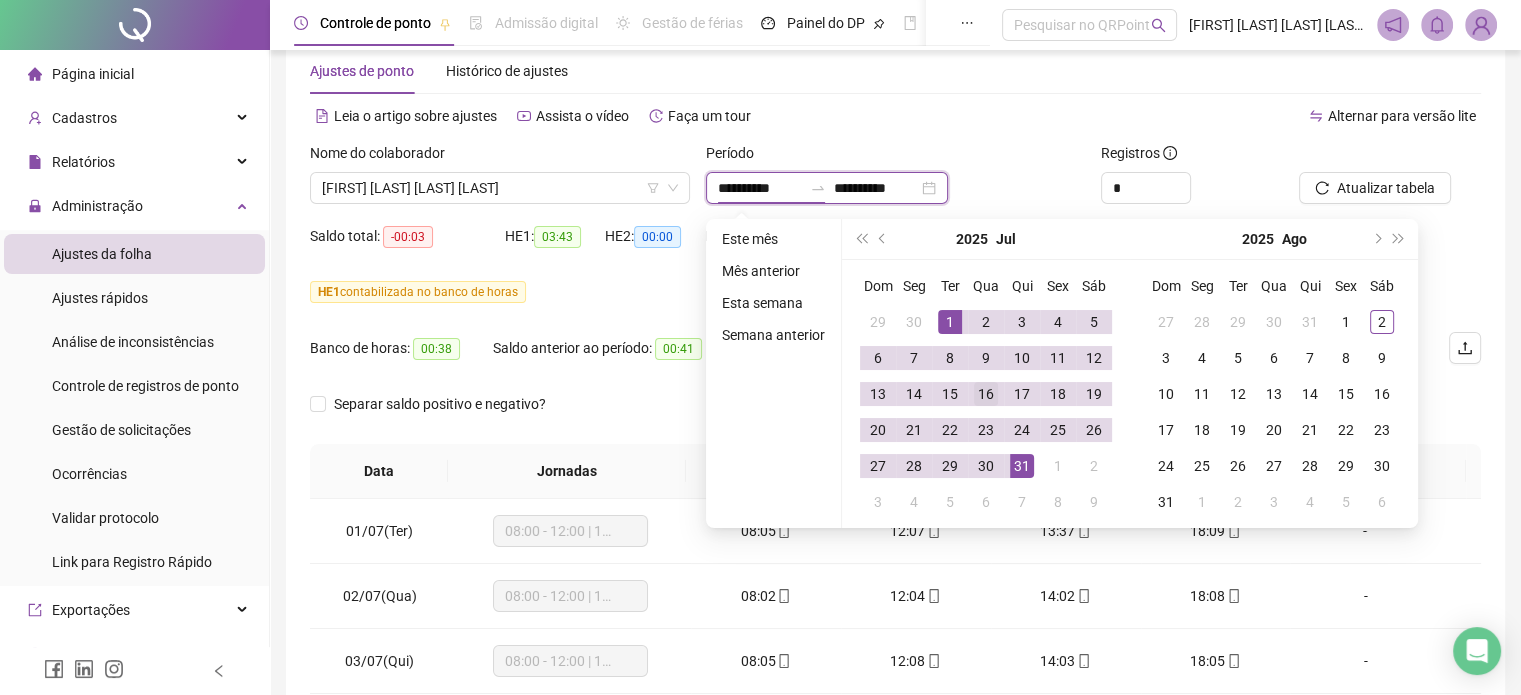 type on "**********" 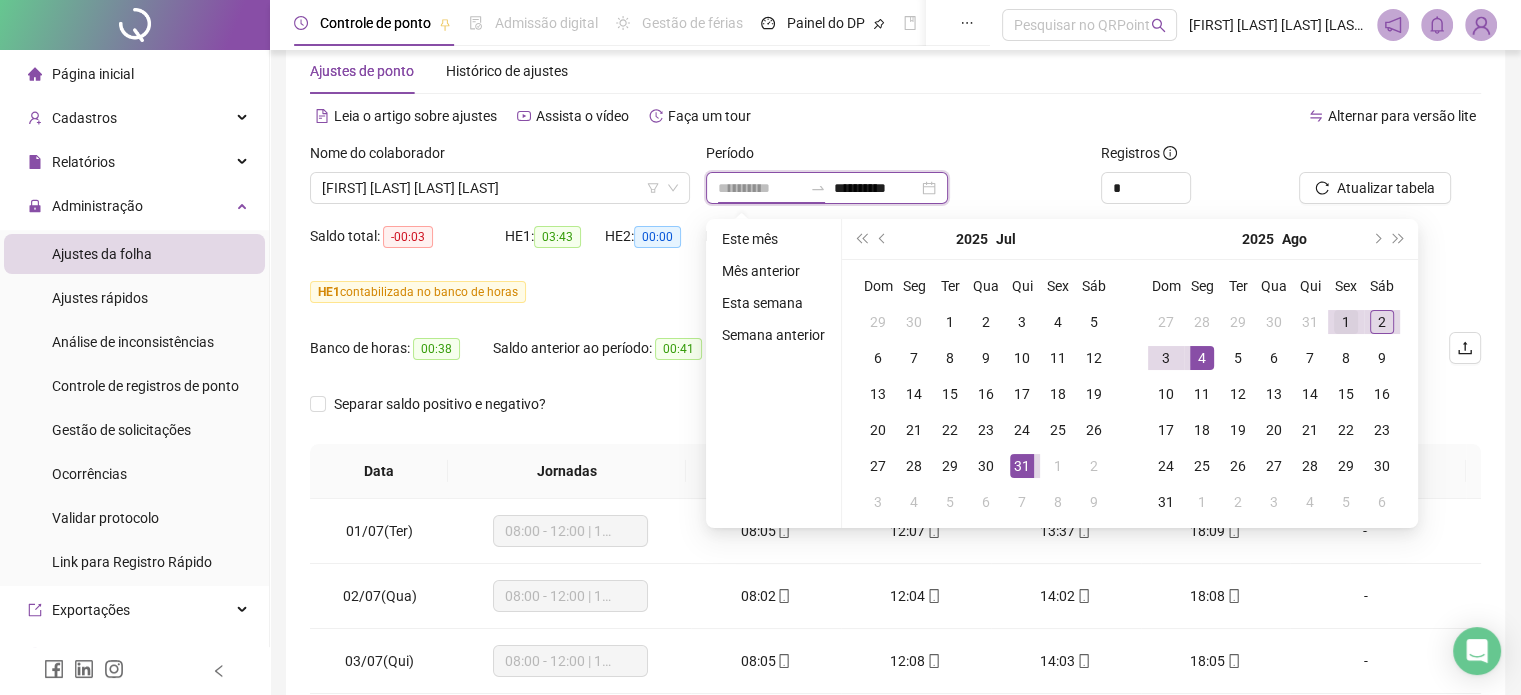 type on "**********" 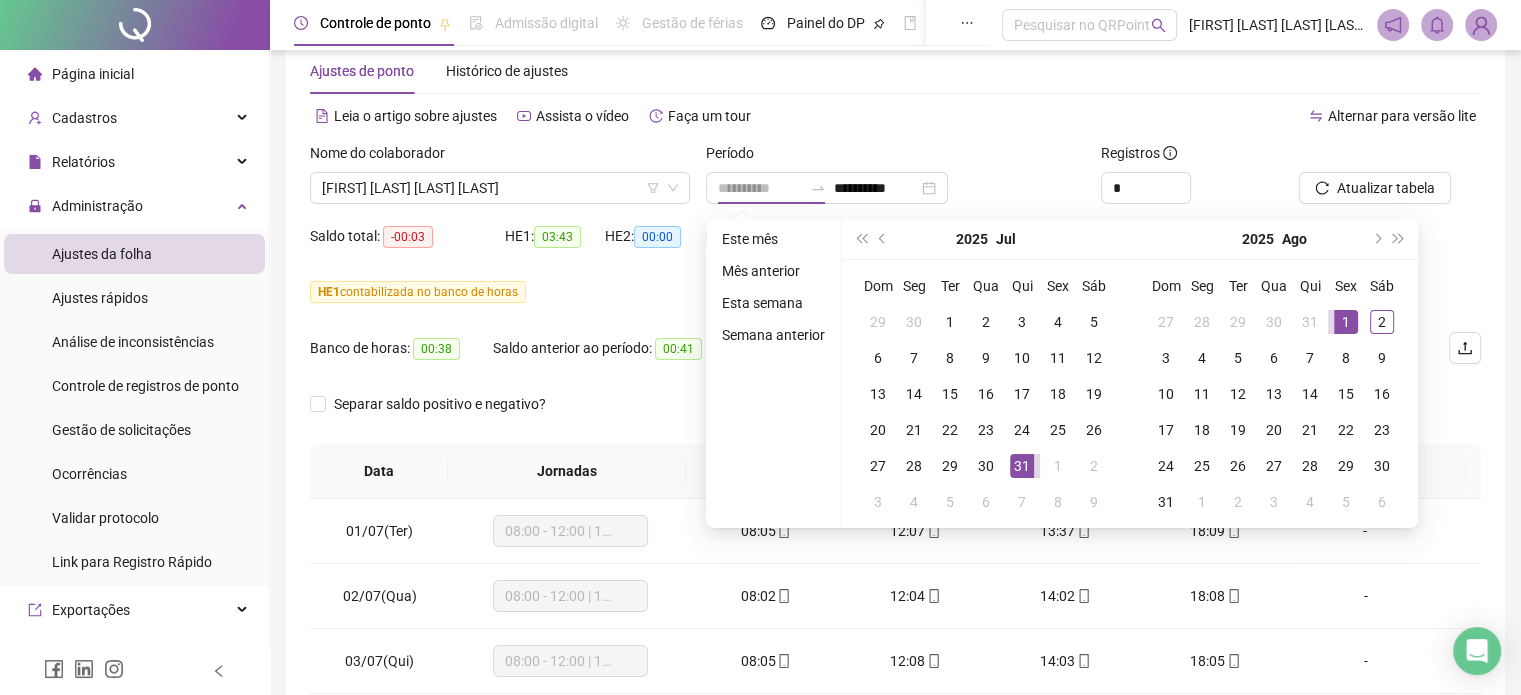click on "1" at bounding box center [1346, 322] 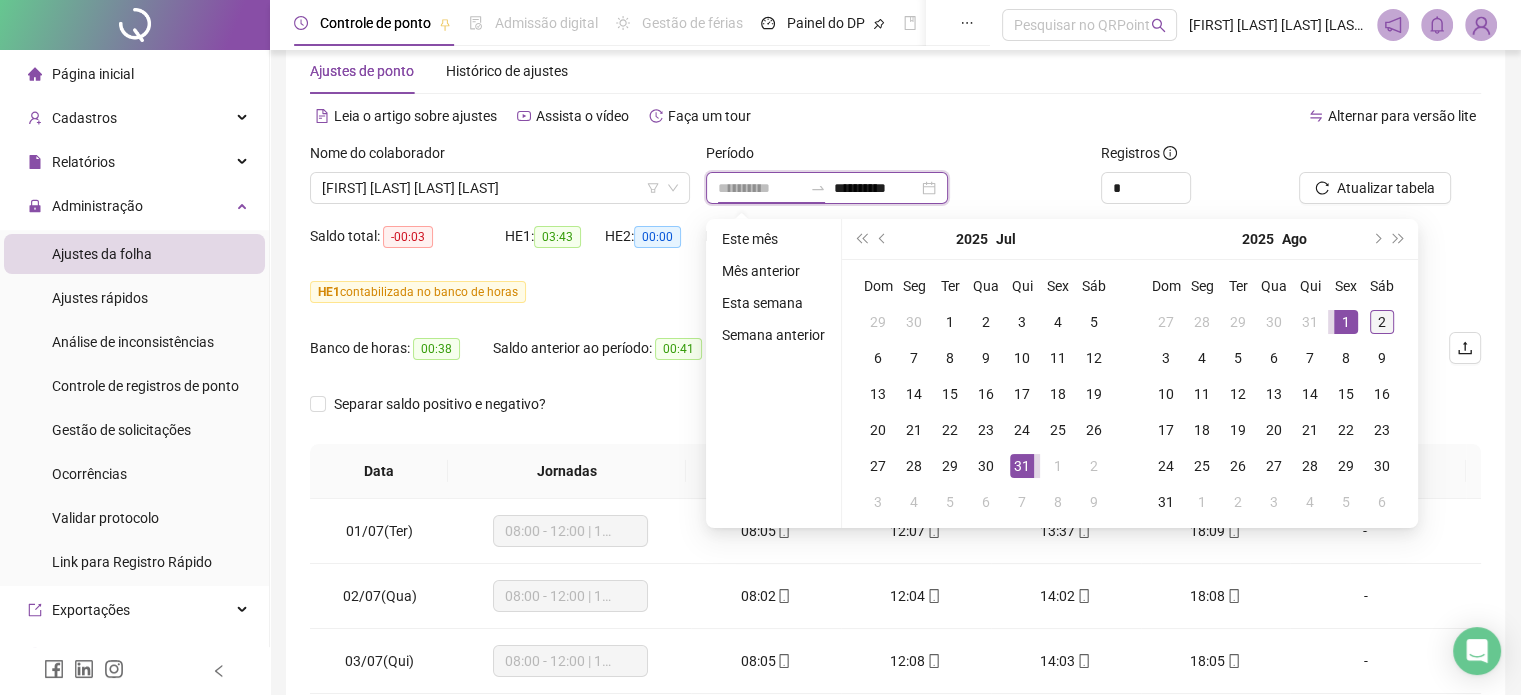type on "**********" 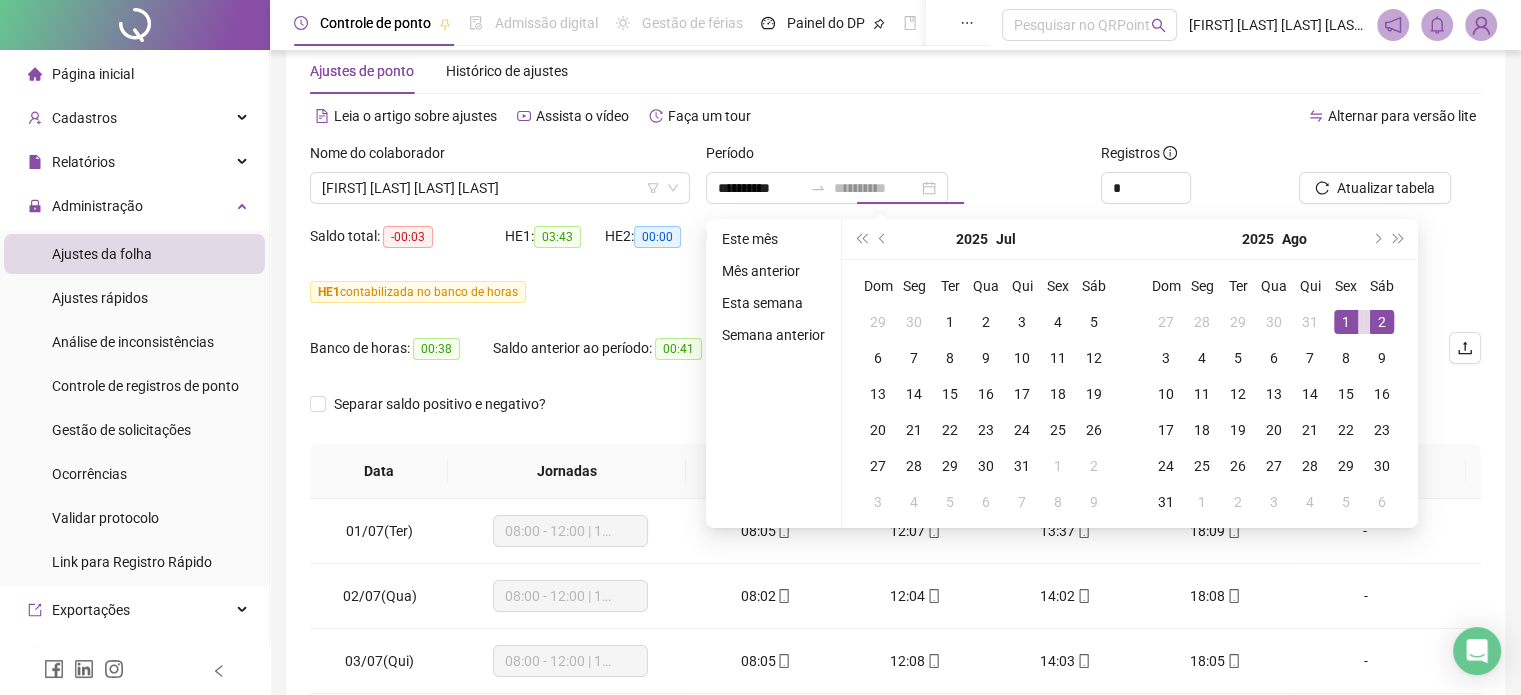 click on "2" at bounding box center (1382, 322) 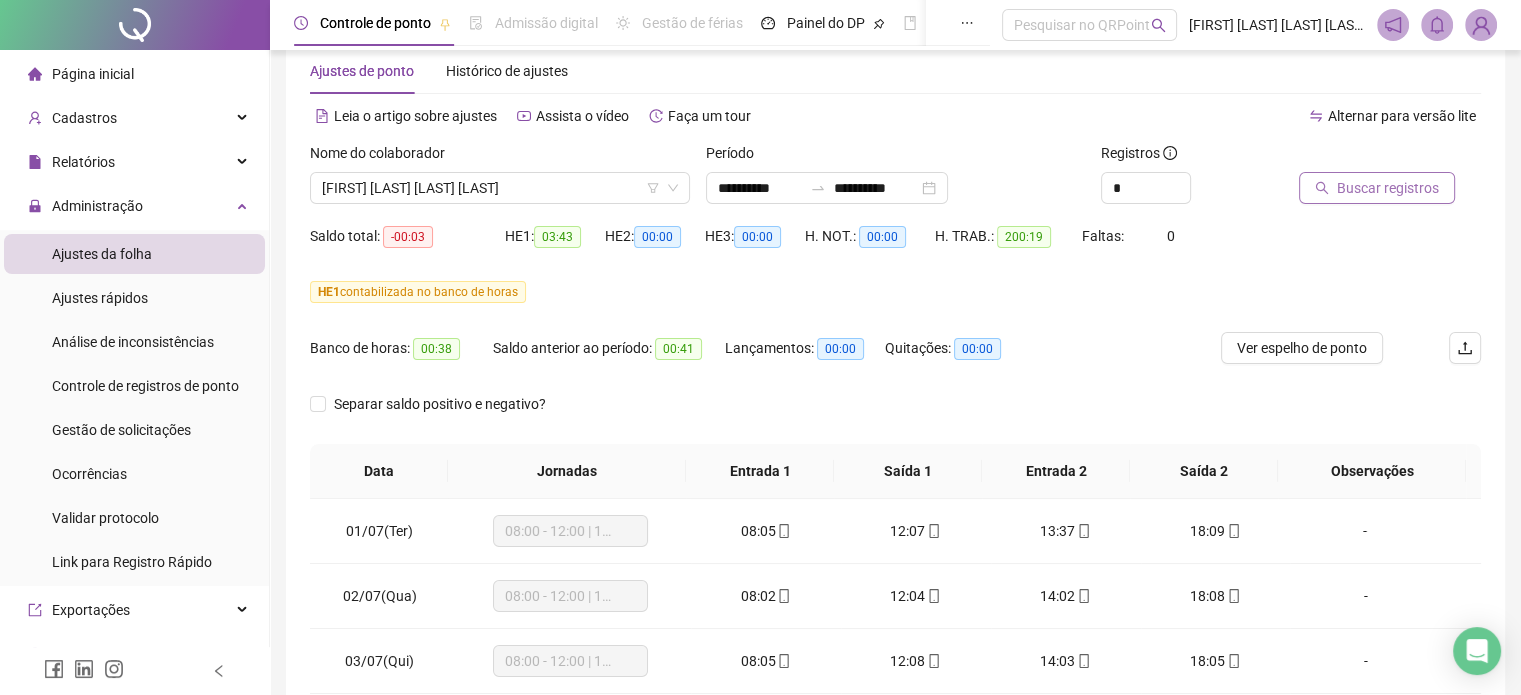 click on "Buscar registros" at bounding box center (1388, 188) 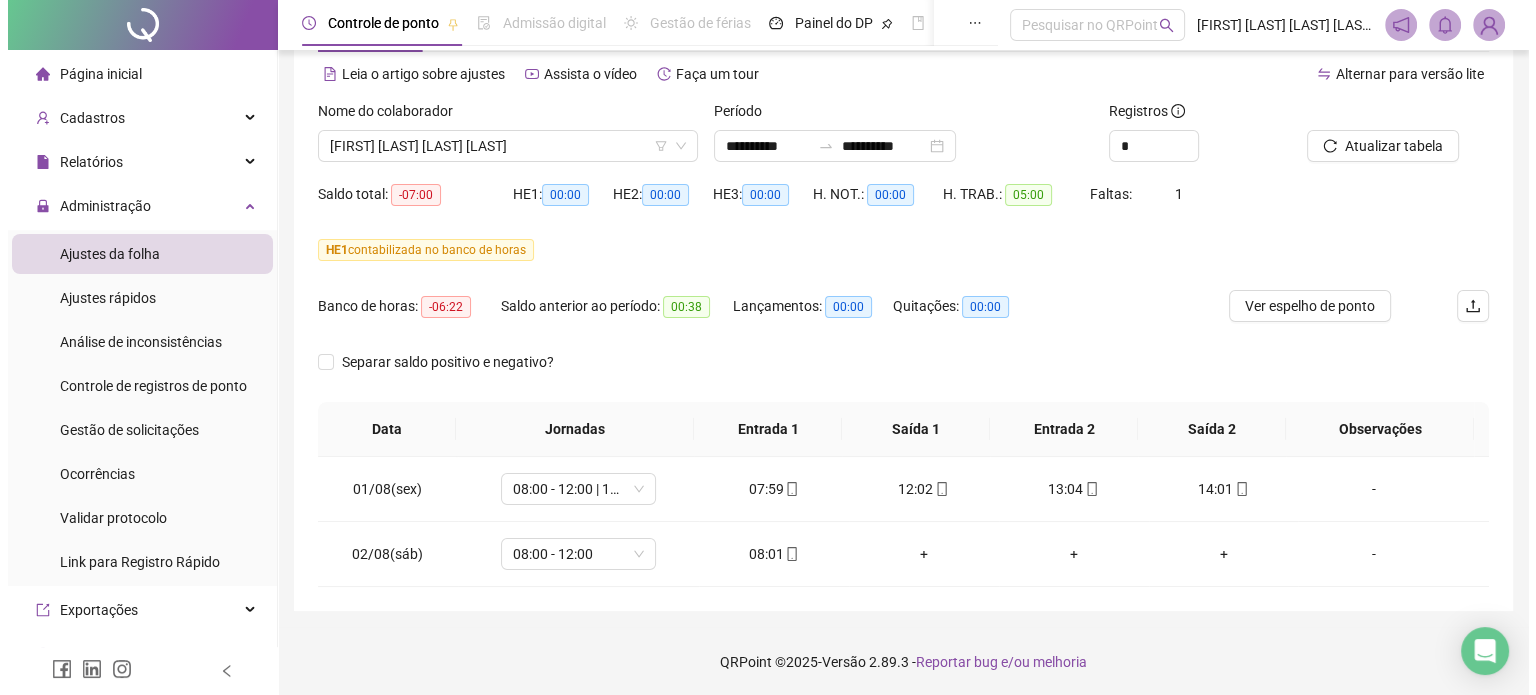 scroll, scrollTop: 85, scrollLeft: 0, axis: vertical 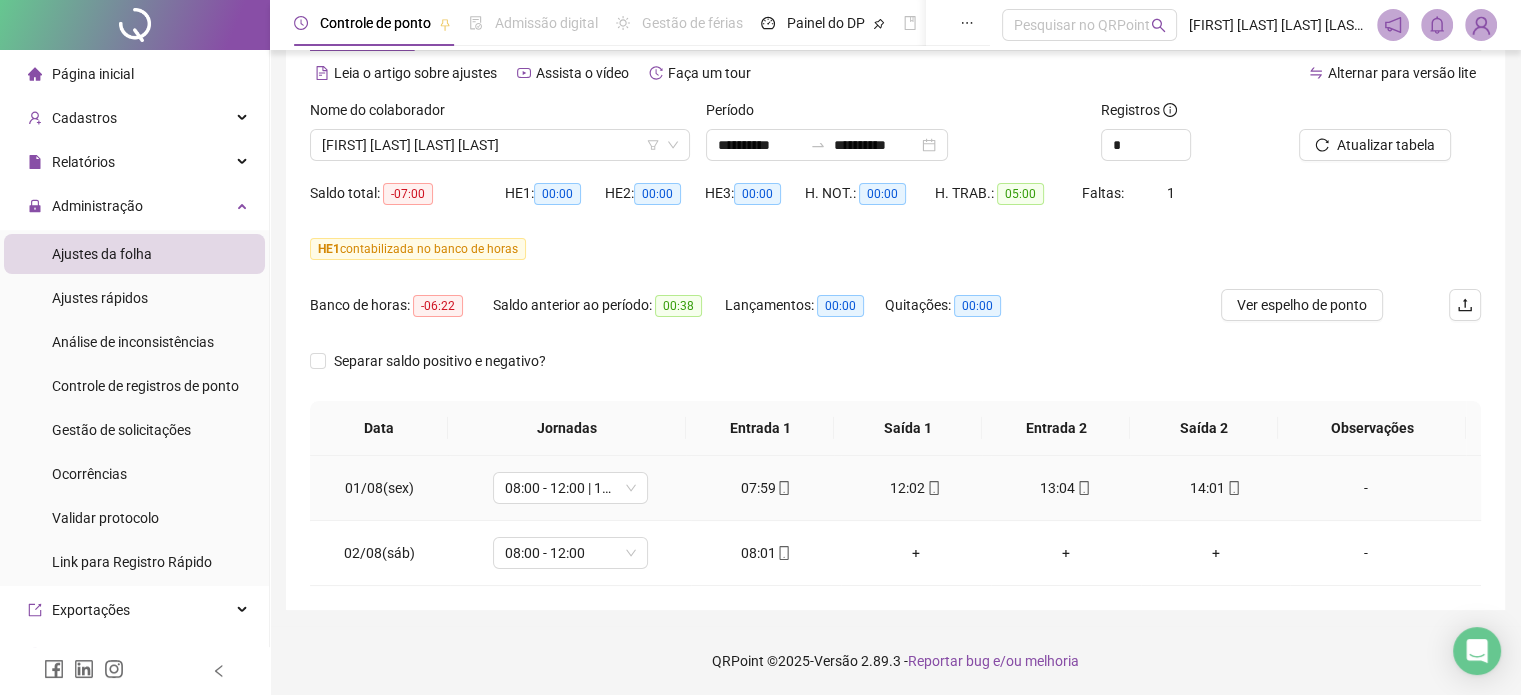 click on "13:04" at bounding box center (1066, 488) 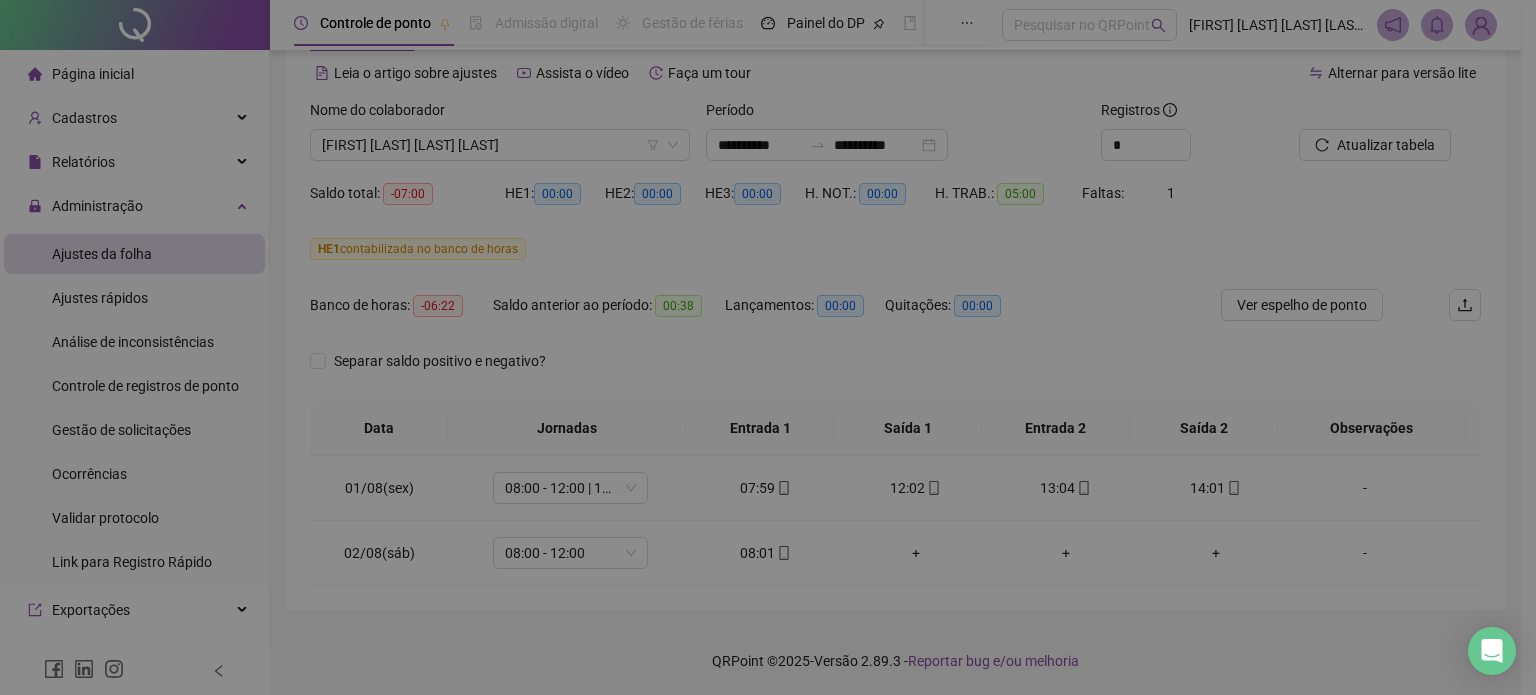 type on "**********" 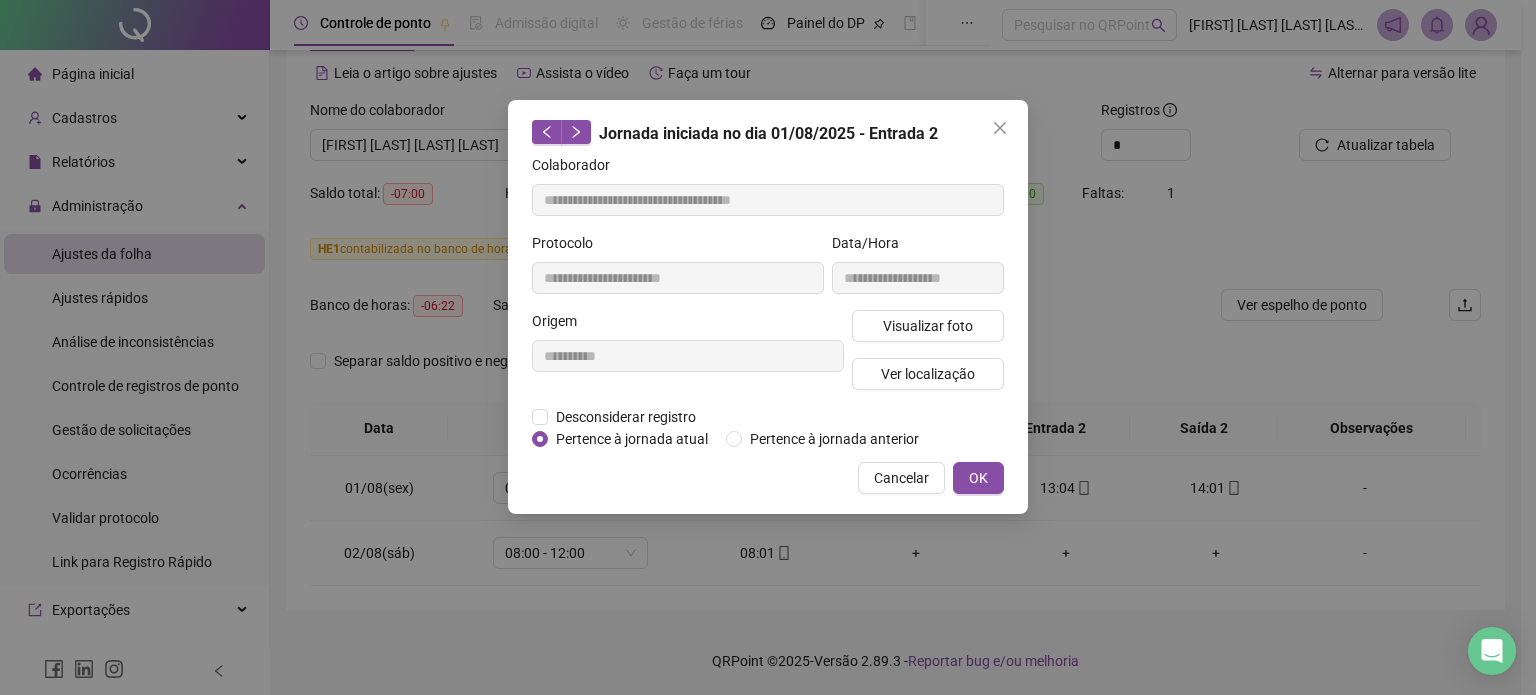 click on "**********" at bounding box center [768, 347] 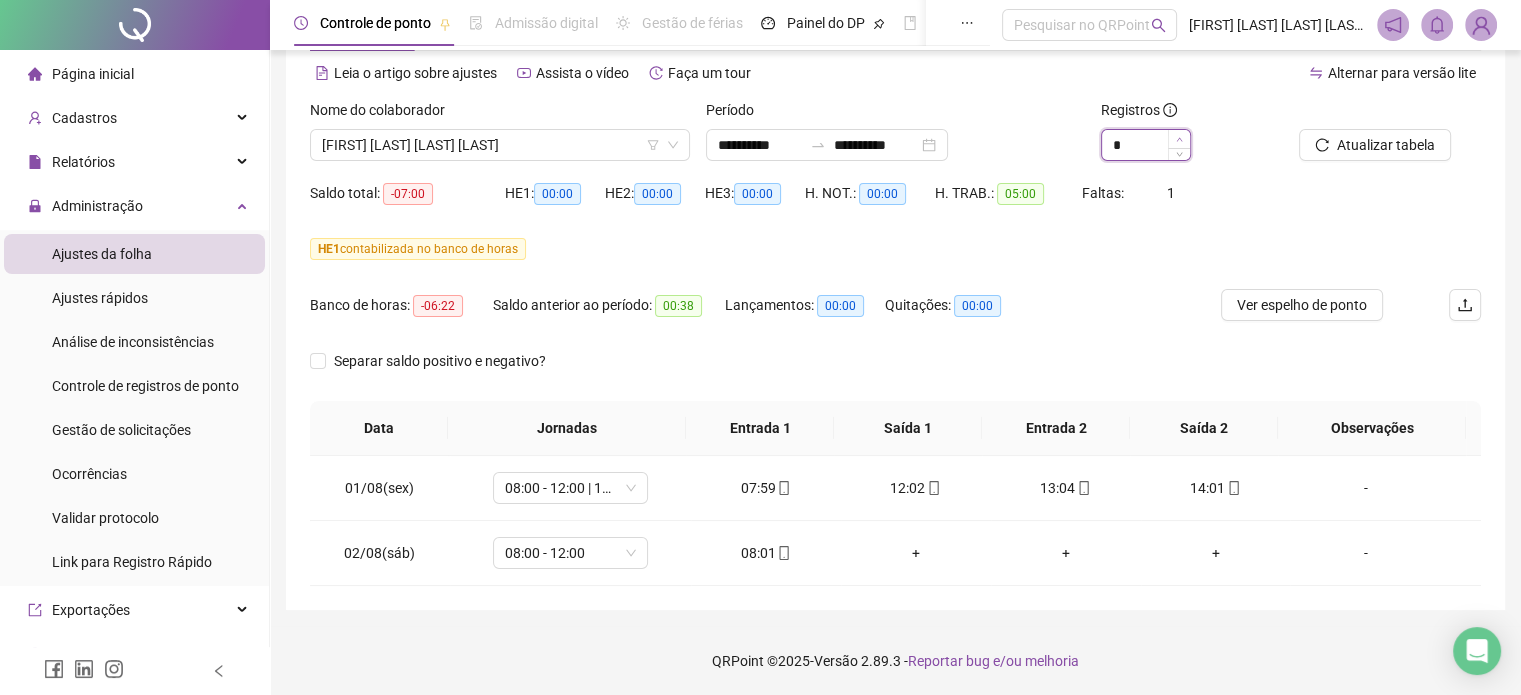 type on "*" 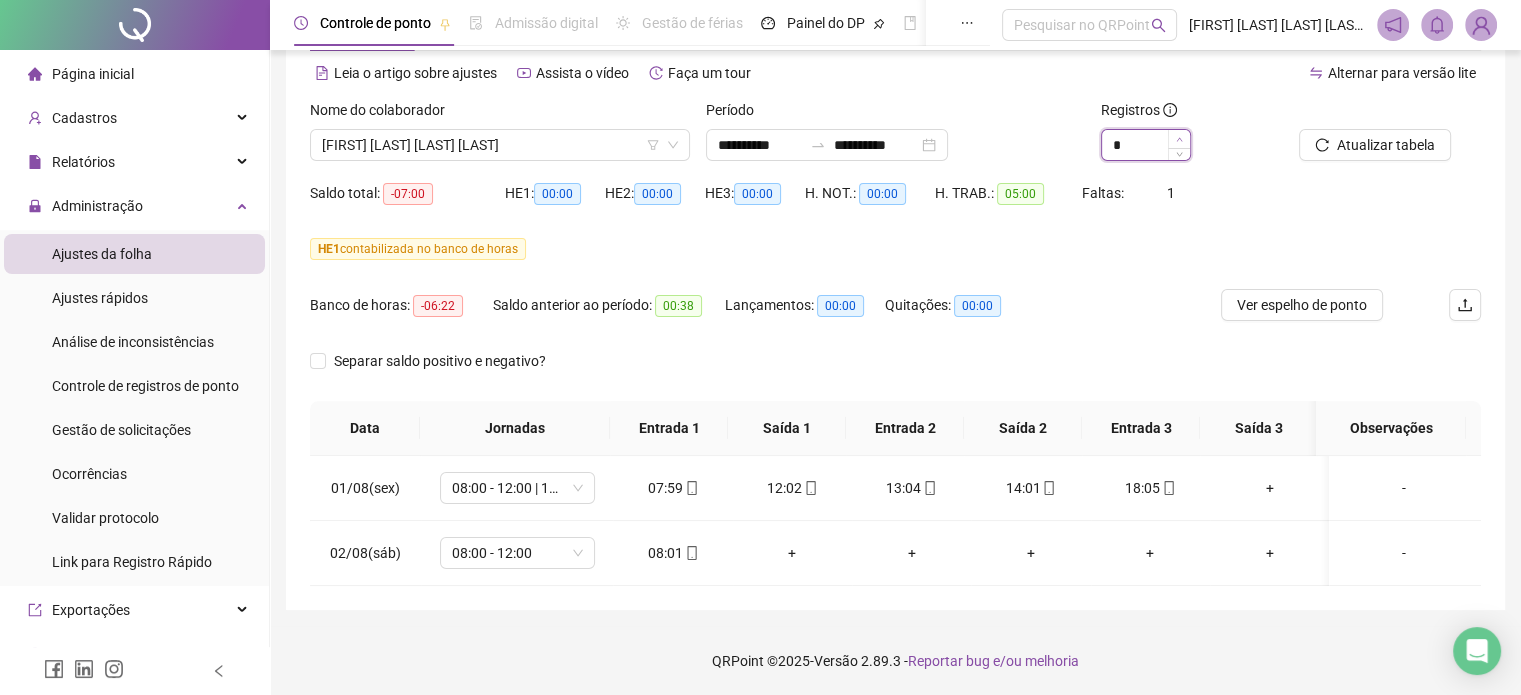 click 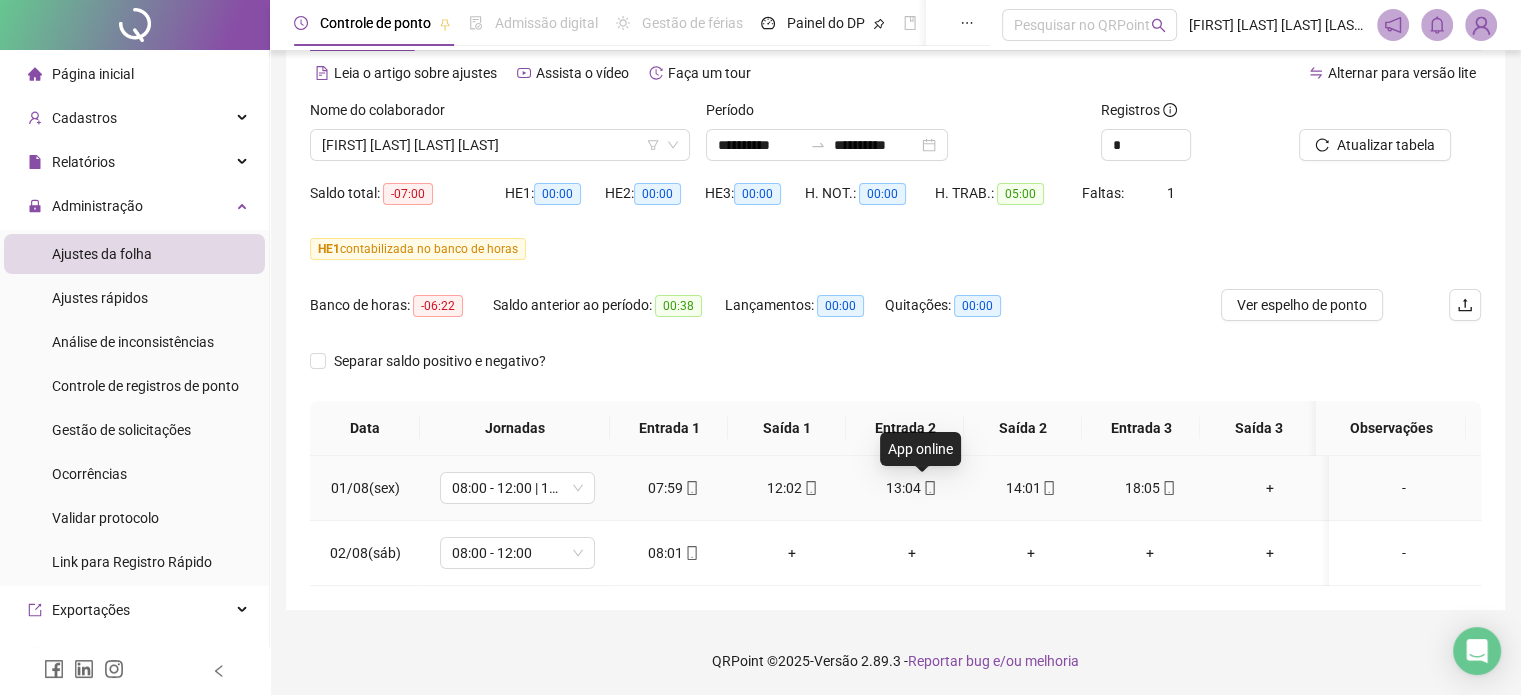 click 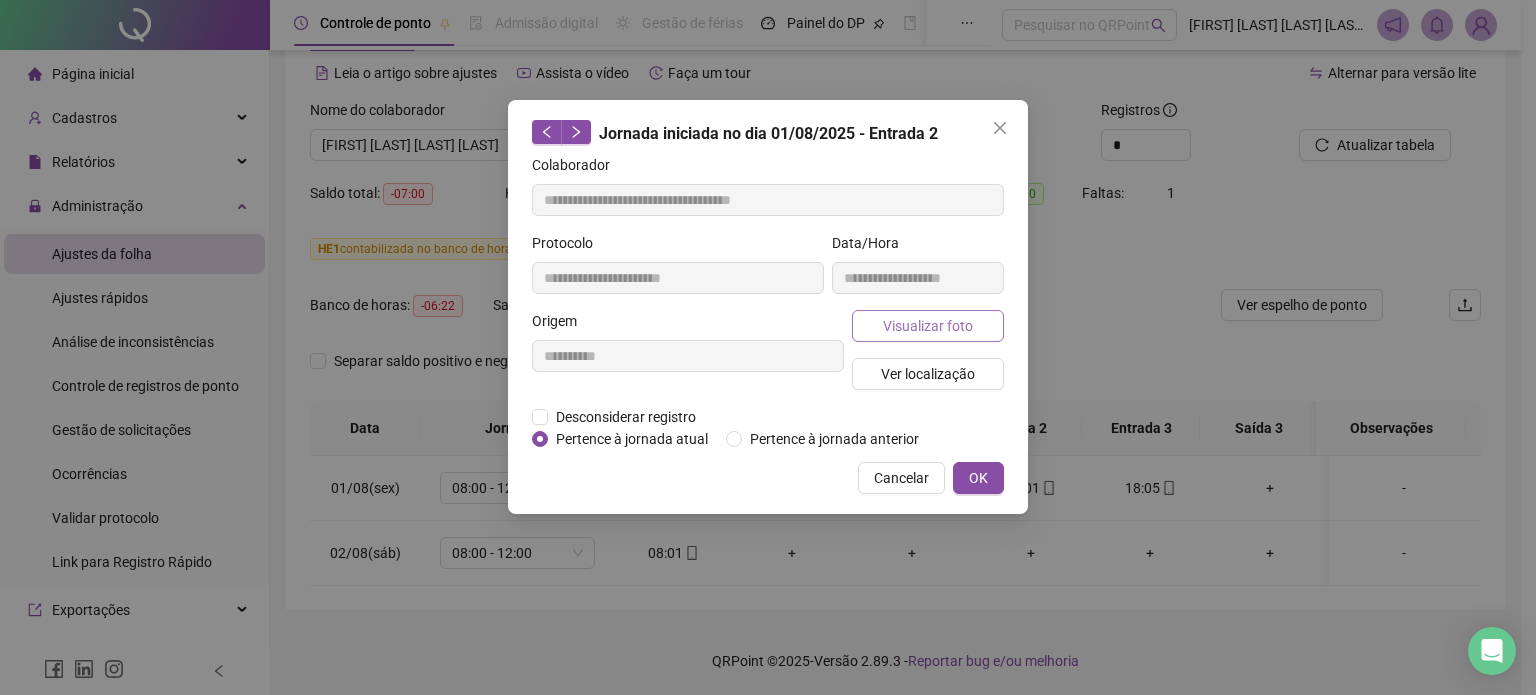 click on "Visualizar foto" at bounding box center [928, 326] 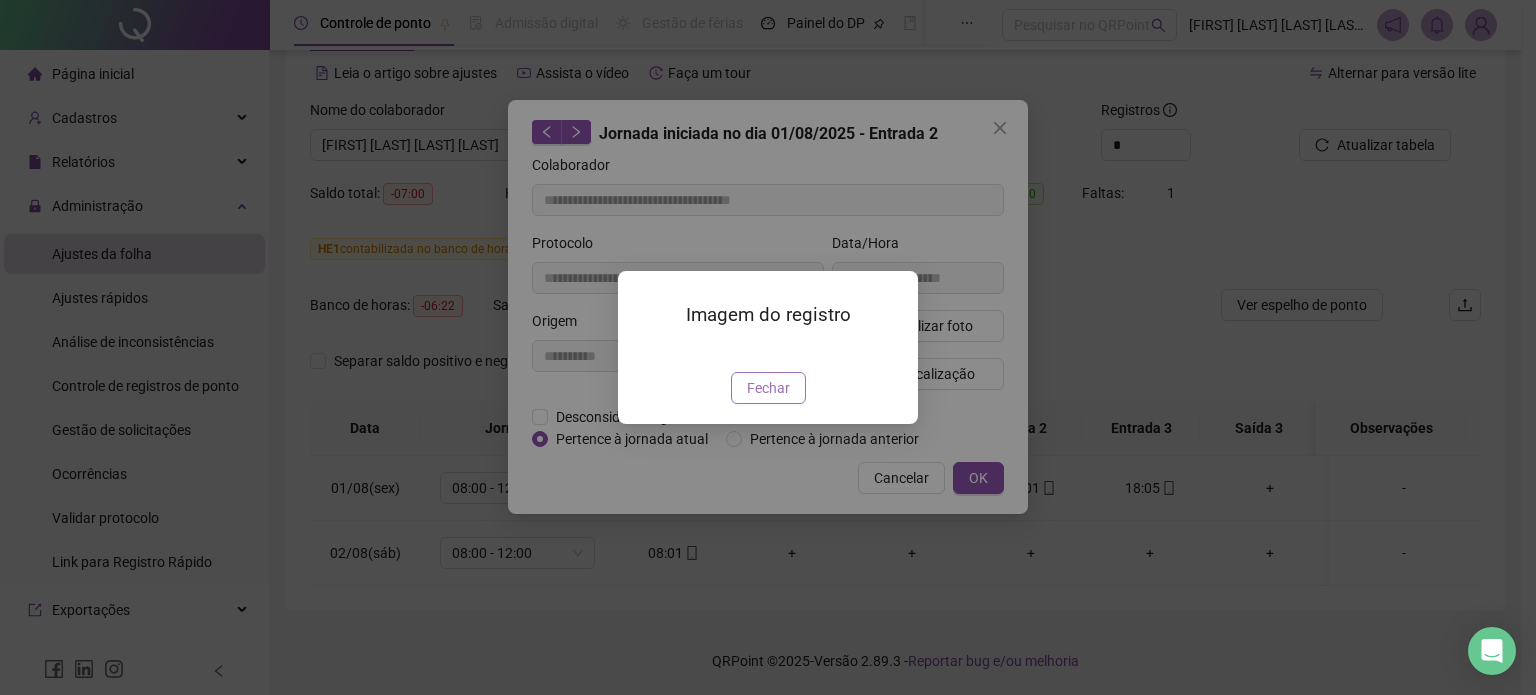 click on "Fechar" at bounding box center [768, 388] 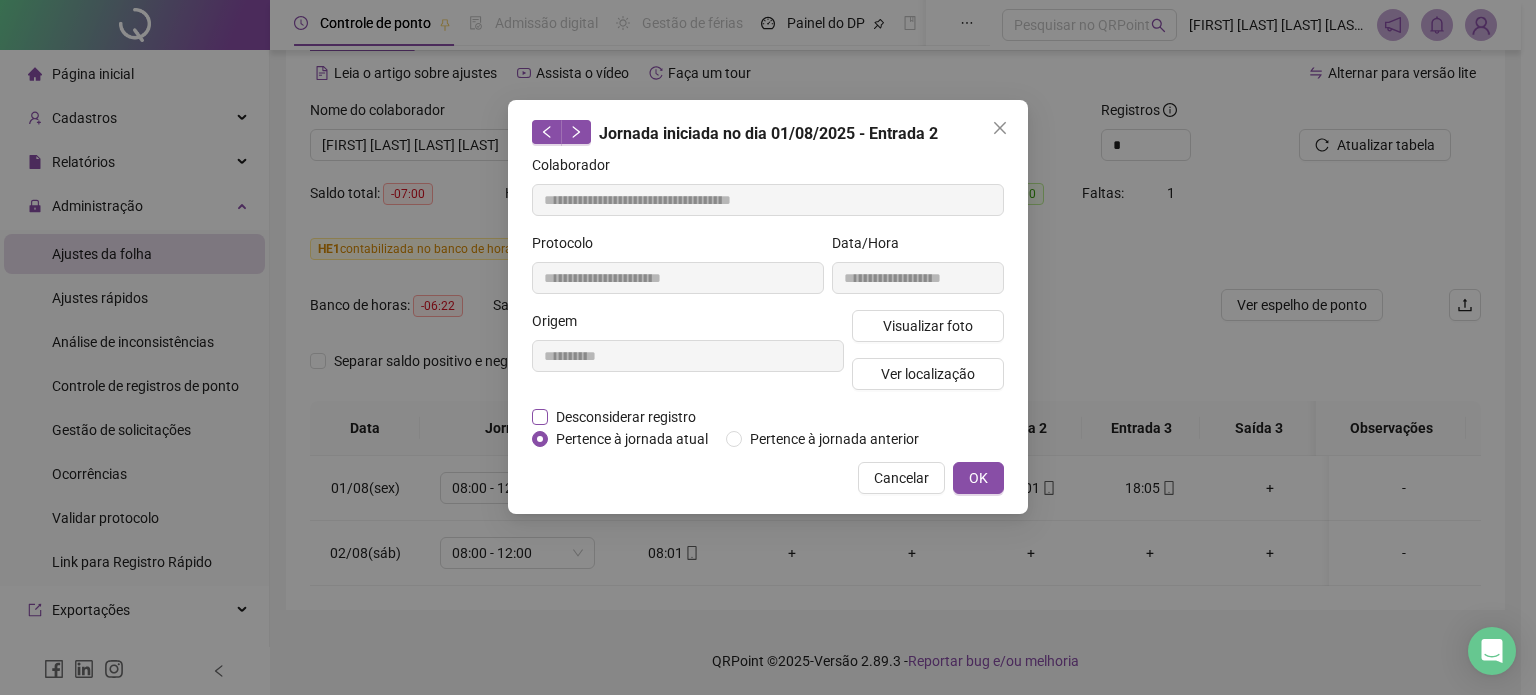 click on "Desconsiderar registro" at bounding box center [626, 417] 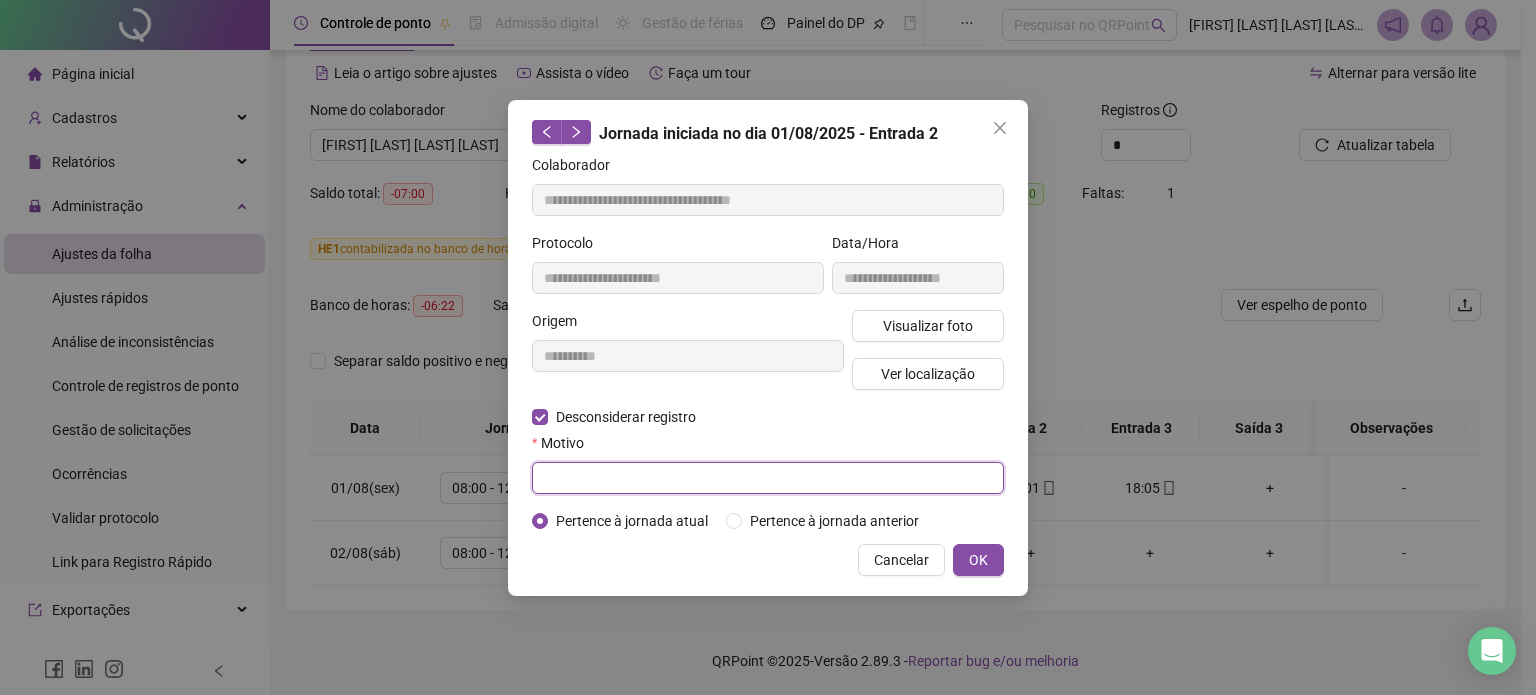 click at bounding box center (768, 478) 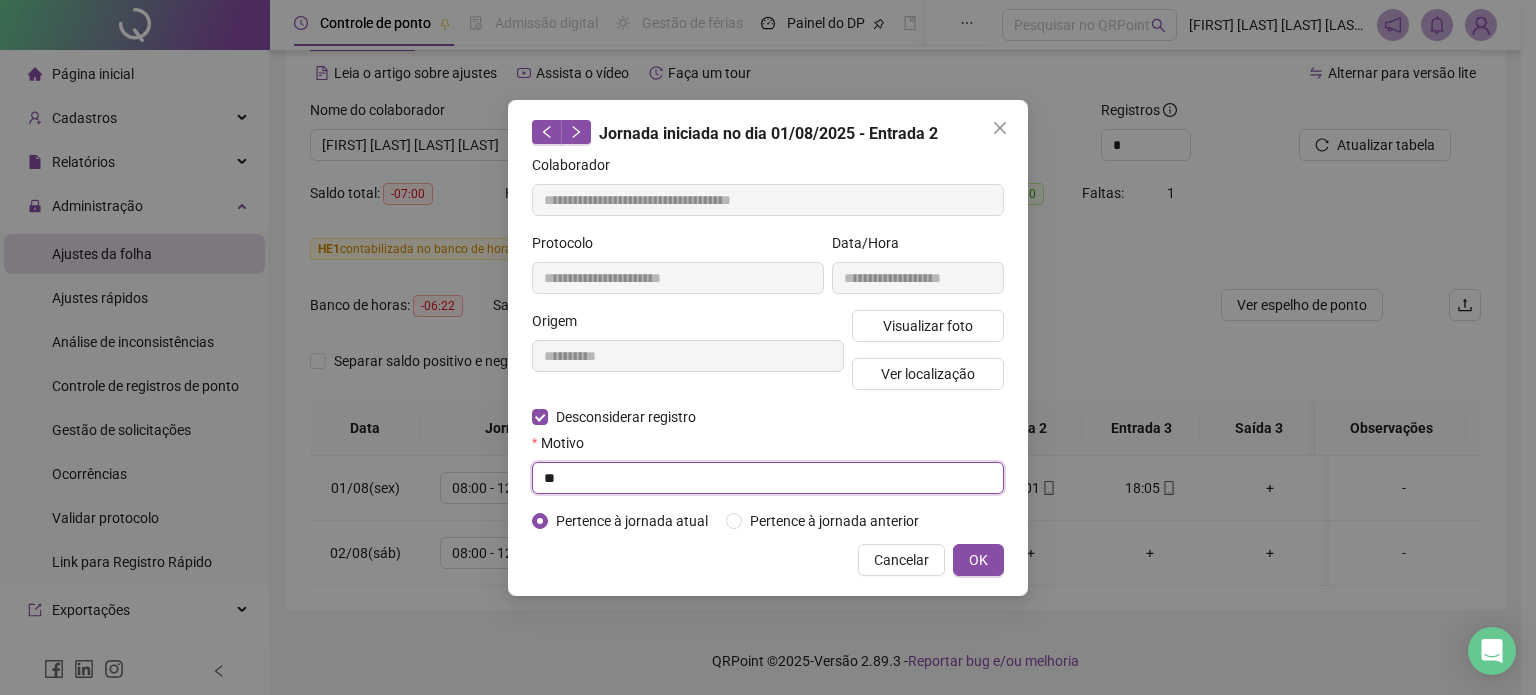 type on "*" 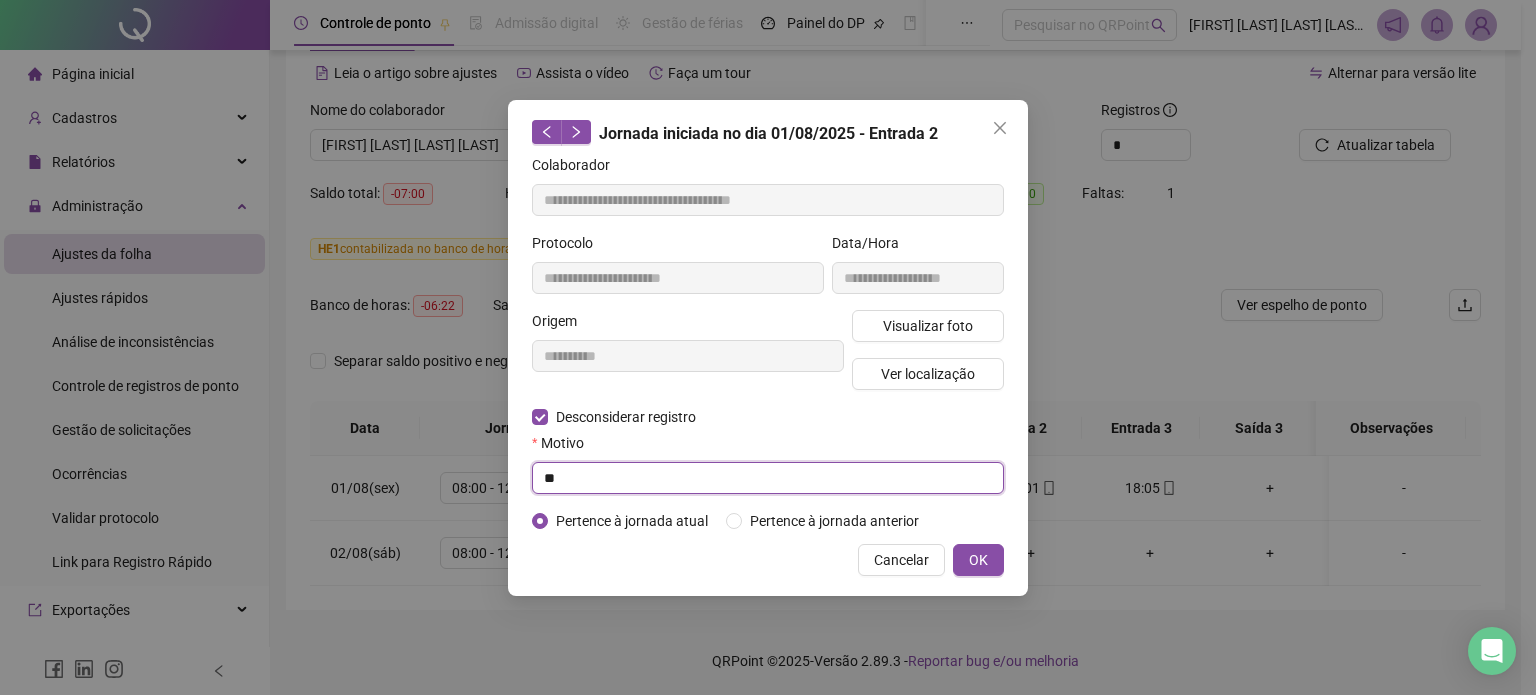 type on "*" 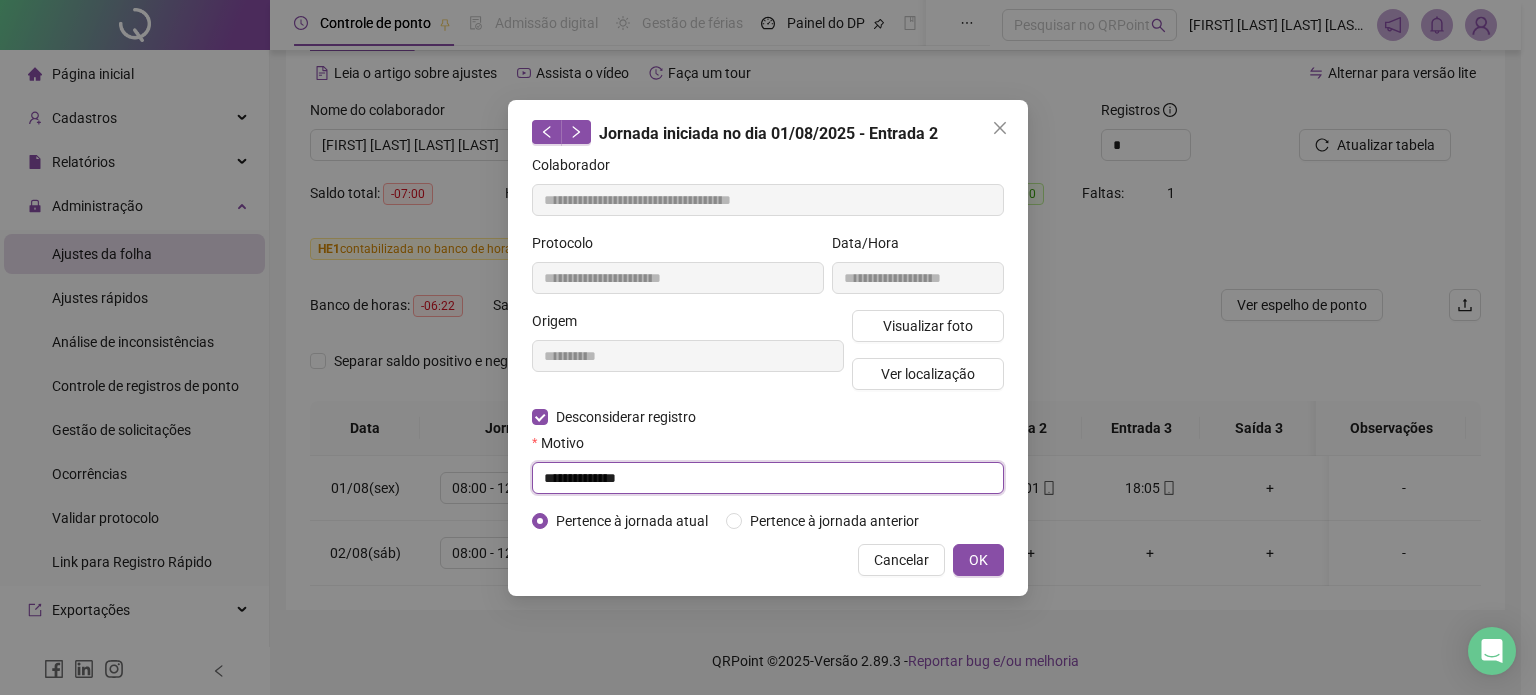 type on "**********" 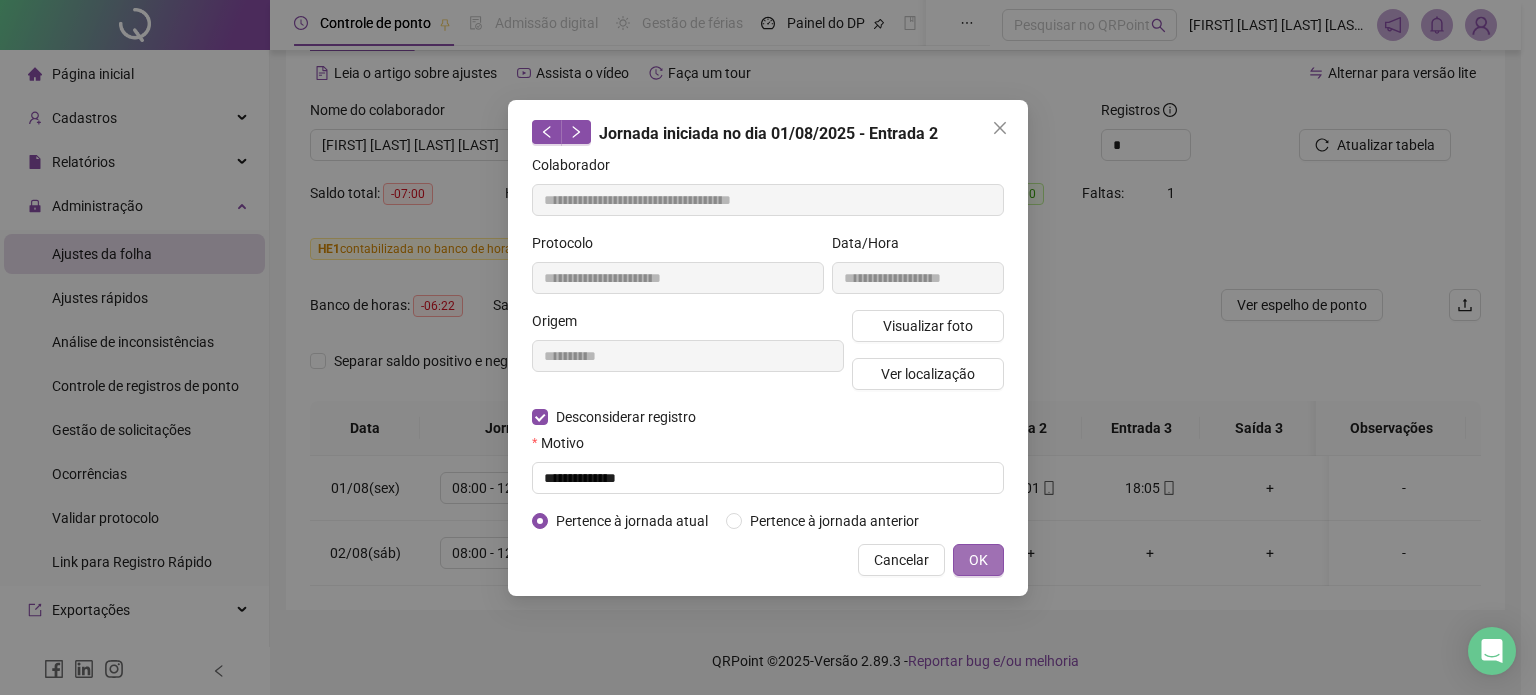 click on "OK" at bounding box center [978, 560] 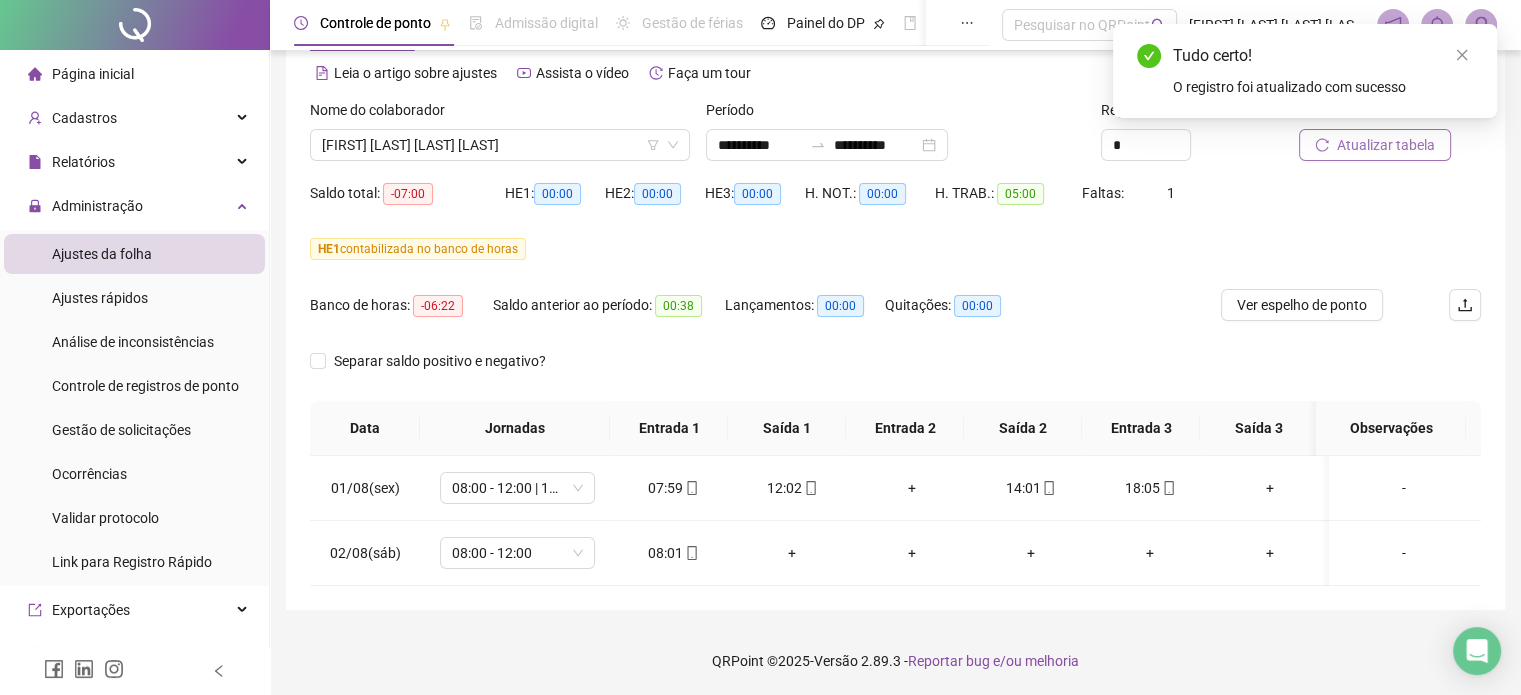 click on "Atualizar tabela" at bounding box center (1375, 145) 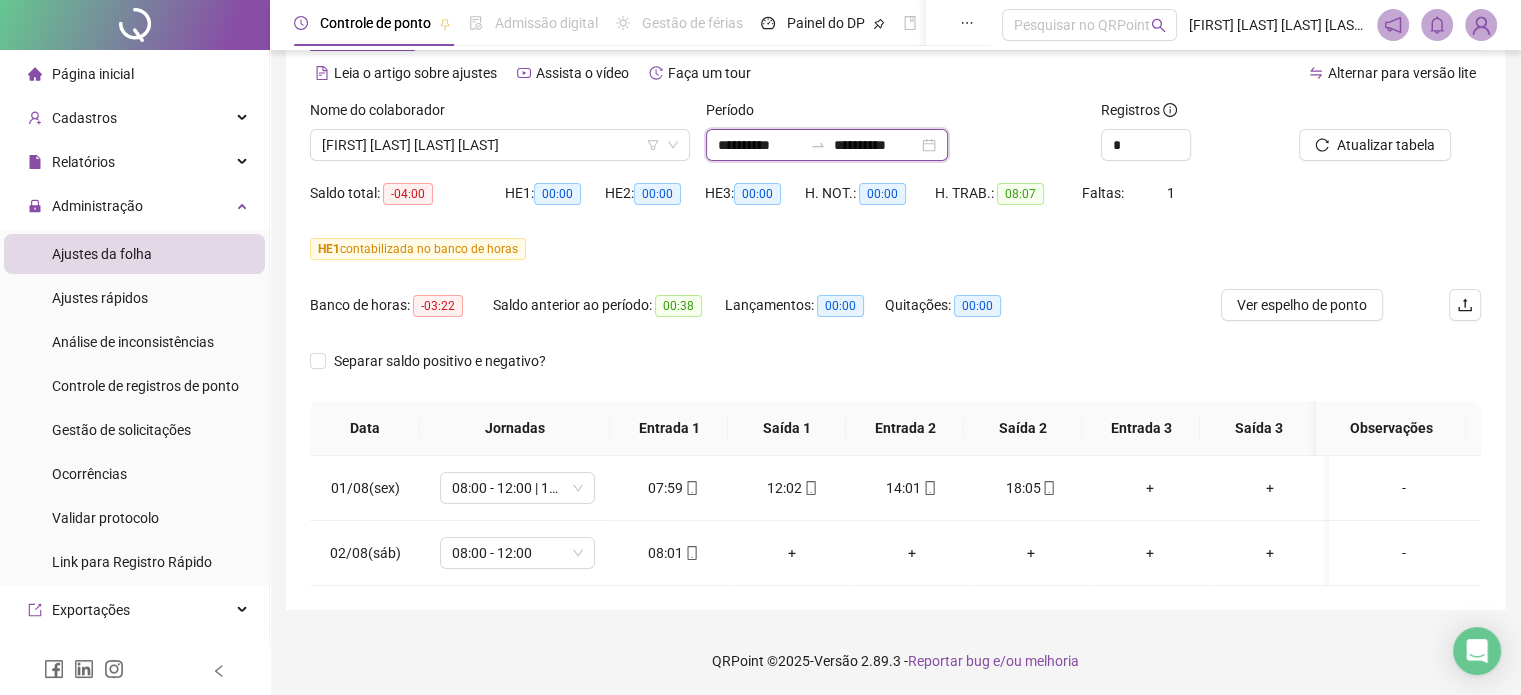 click on "**********" at bounding box center (876, 145) 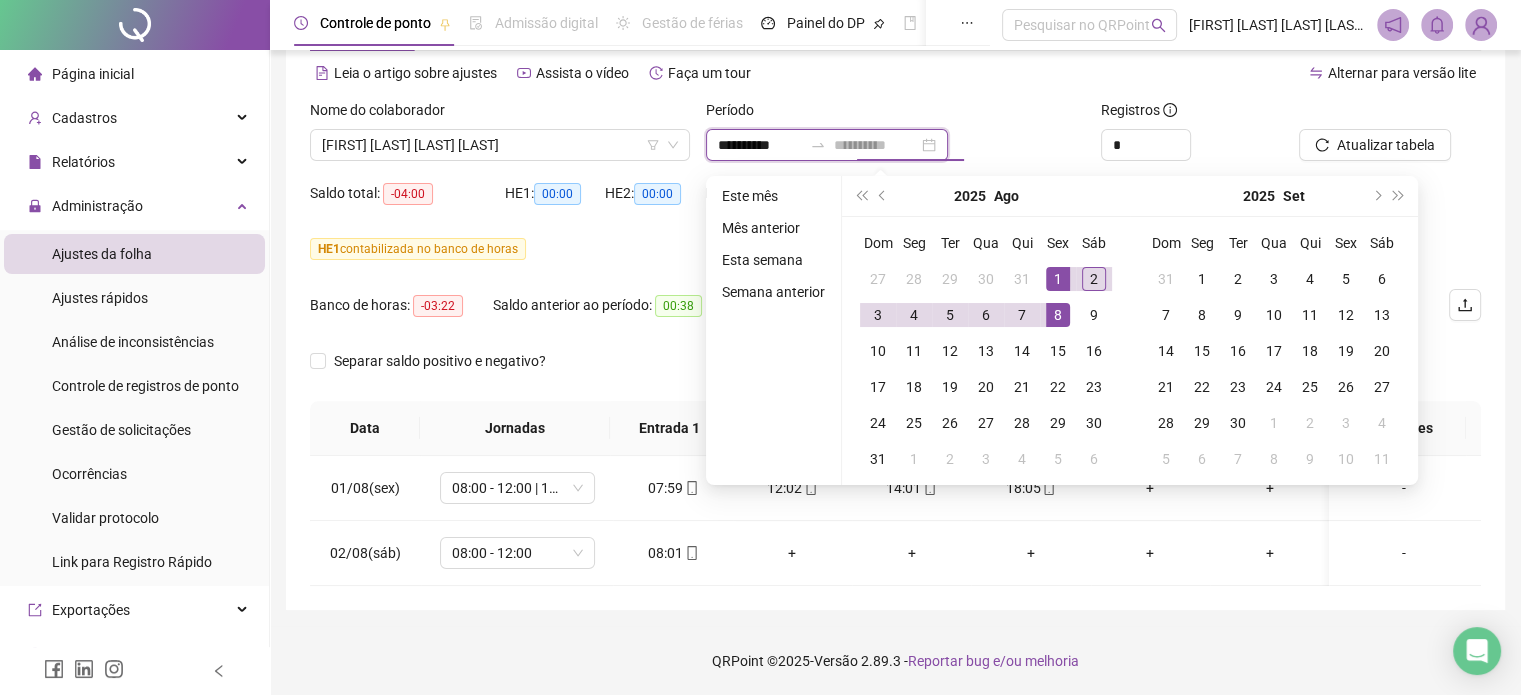 type on "**********" 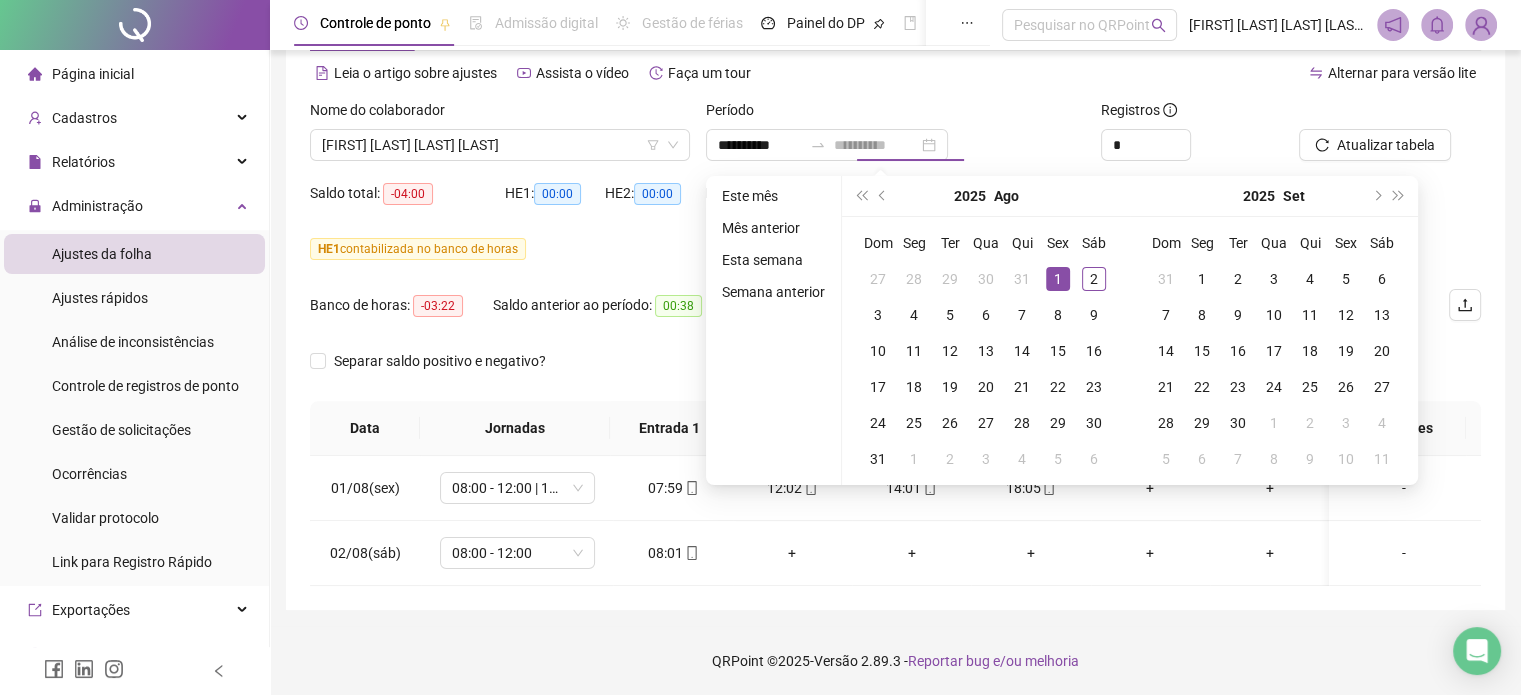 click on "1" at bounding box center (1058, 279) 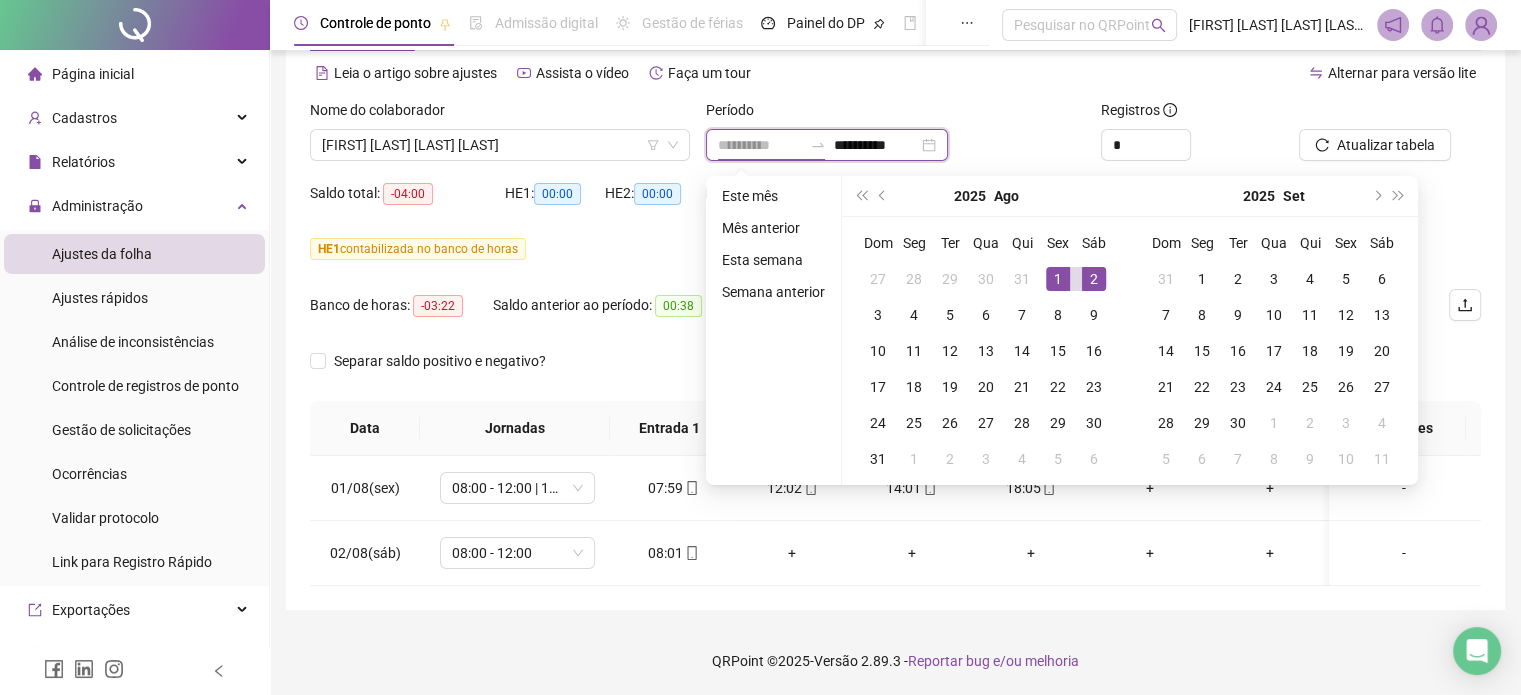 type on "**********" 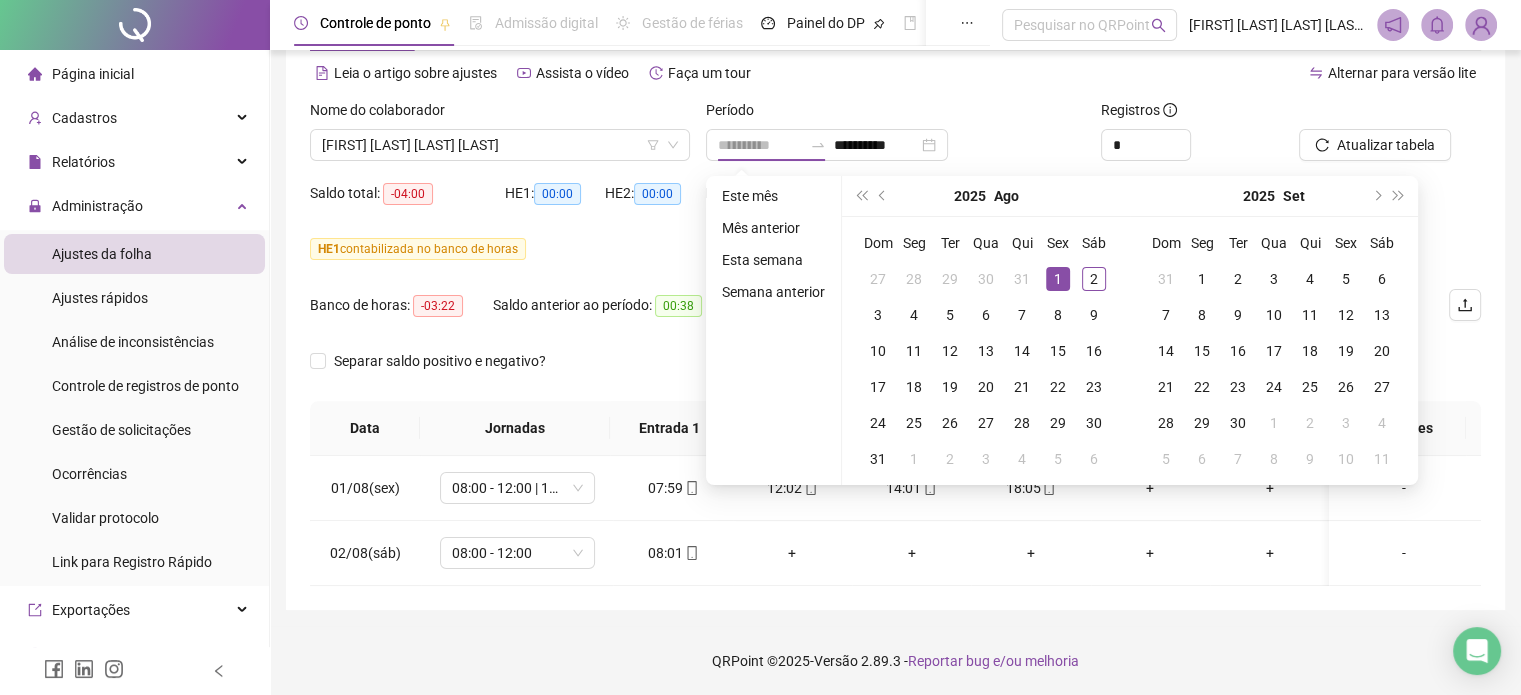 click on "1" at bounding box center (1058, 279) 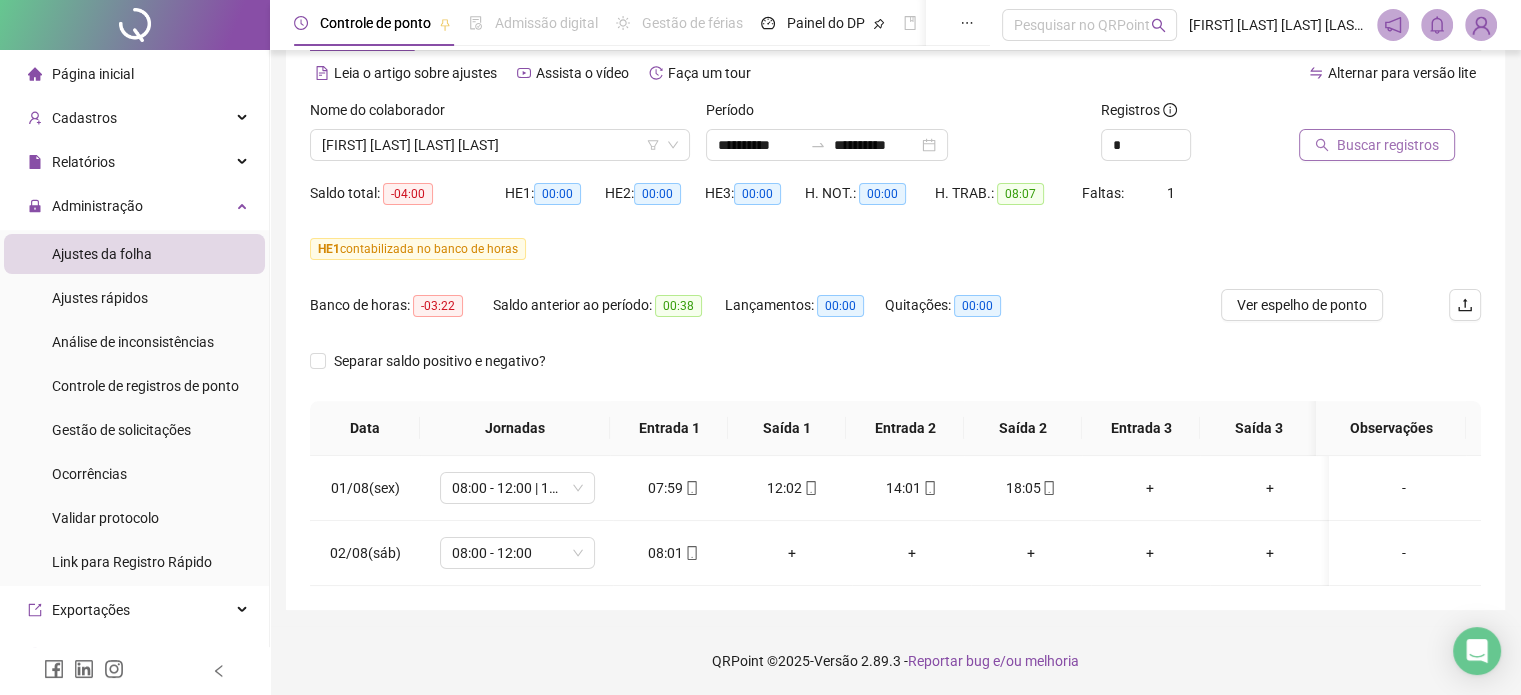 click on "Buscar registros" at bounding box center [1388, 145] 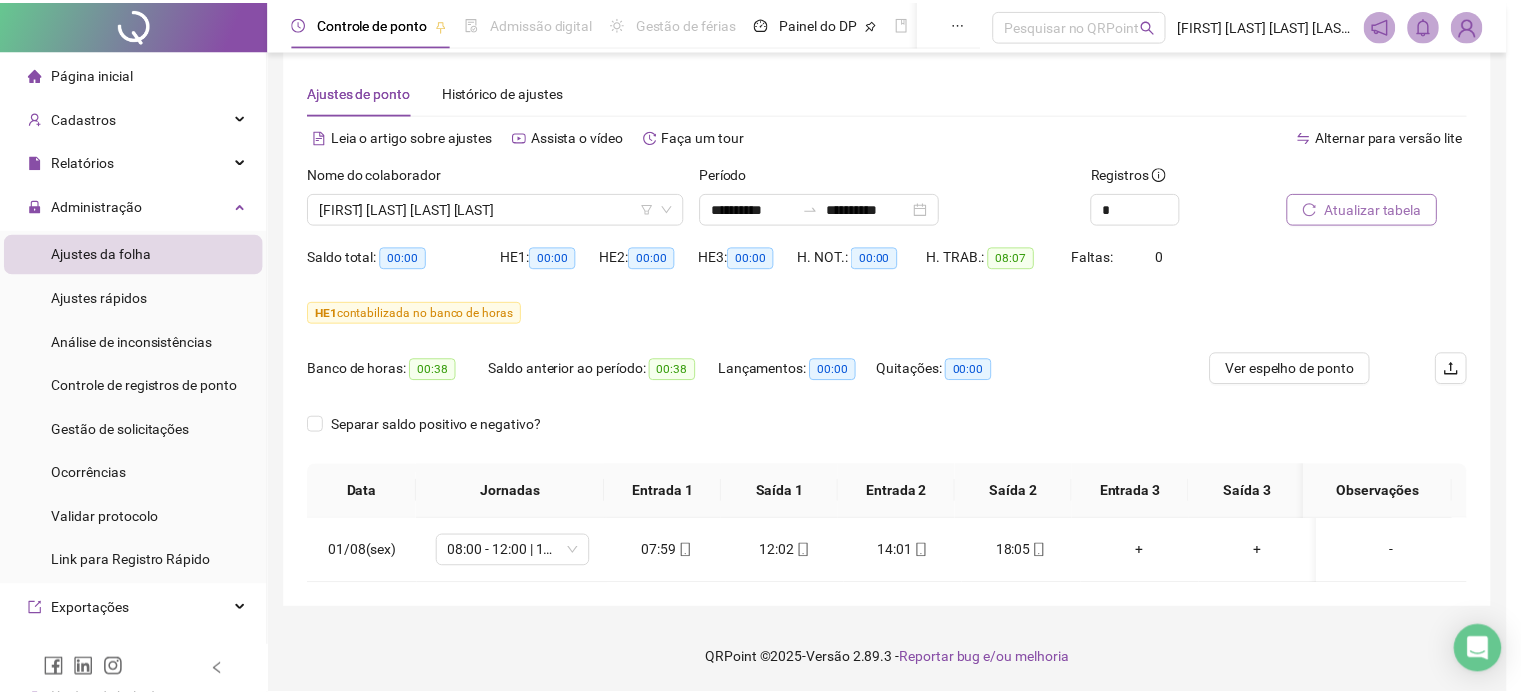 scroll, scrollTop: 20, scrollLeft: 0, axis: vertical 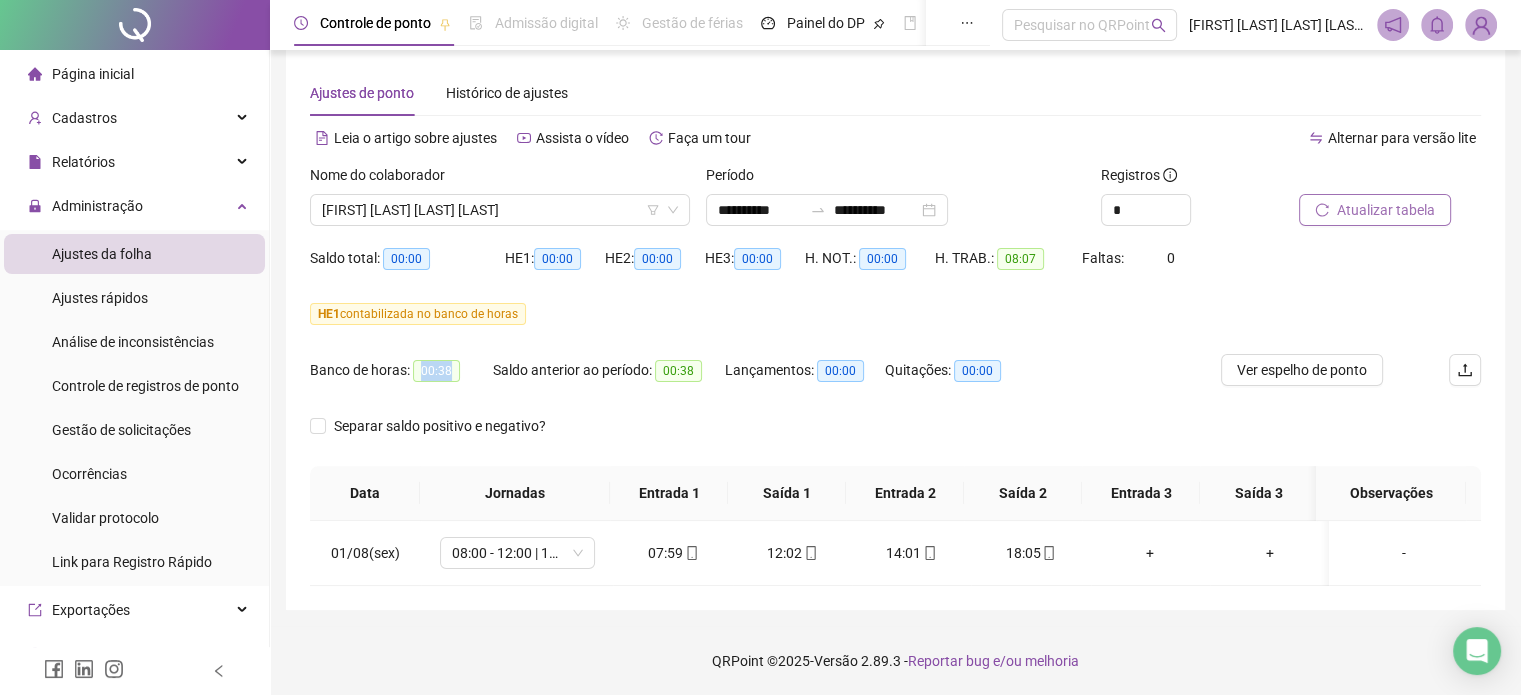 drag, startPoint x: 412, startPoint y: 370, endPoint x: 474, endPoint y: 367, distance: 62.072536 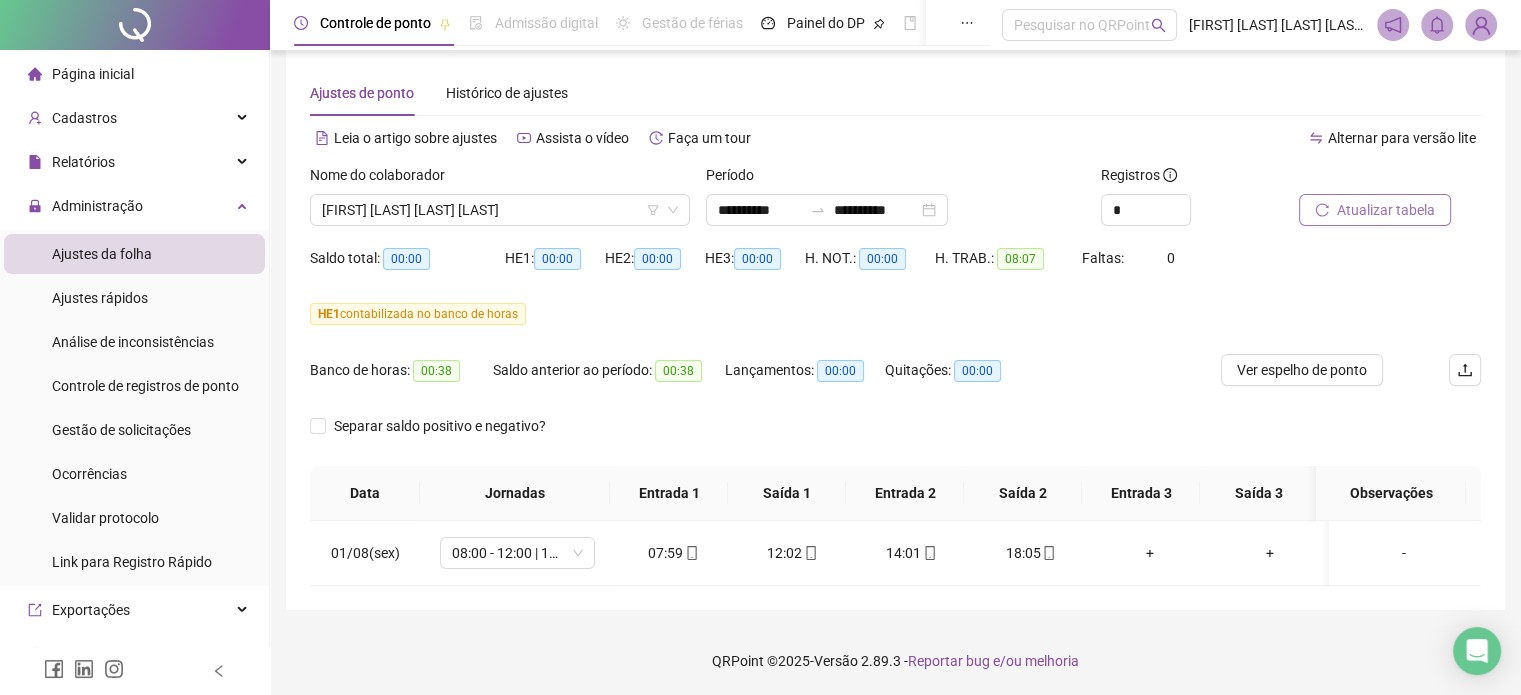 click on "HE 1  contabilizada no banco de horas" at bounding box center [895, 314] 